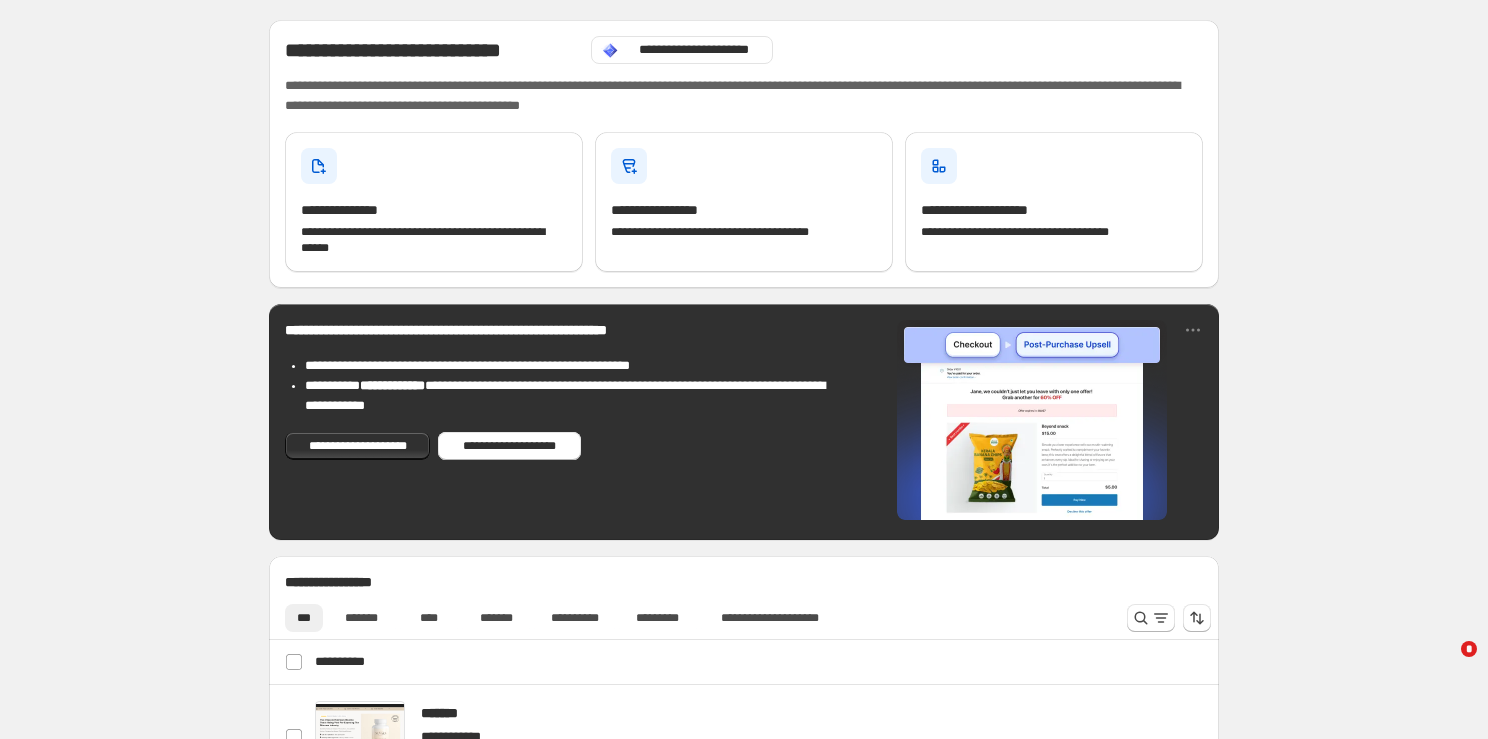 scroll, scrollTop: 0, scrollLeft: 0, axis: both 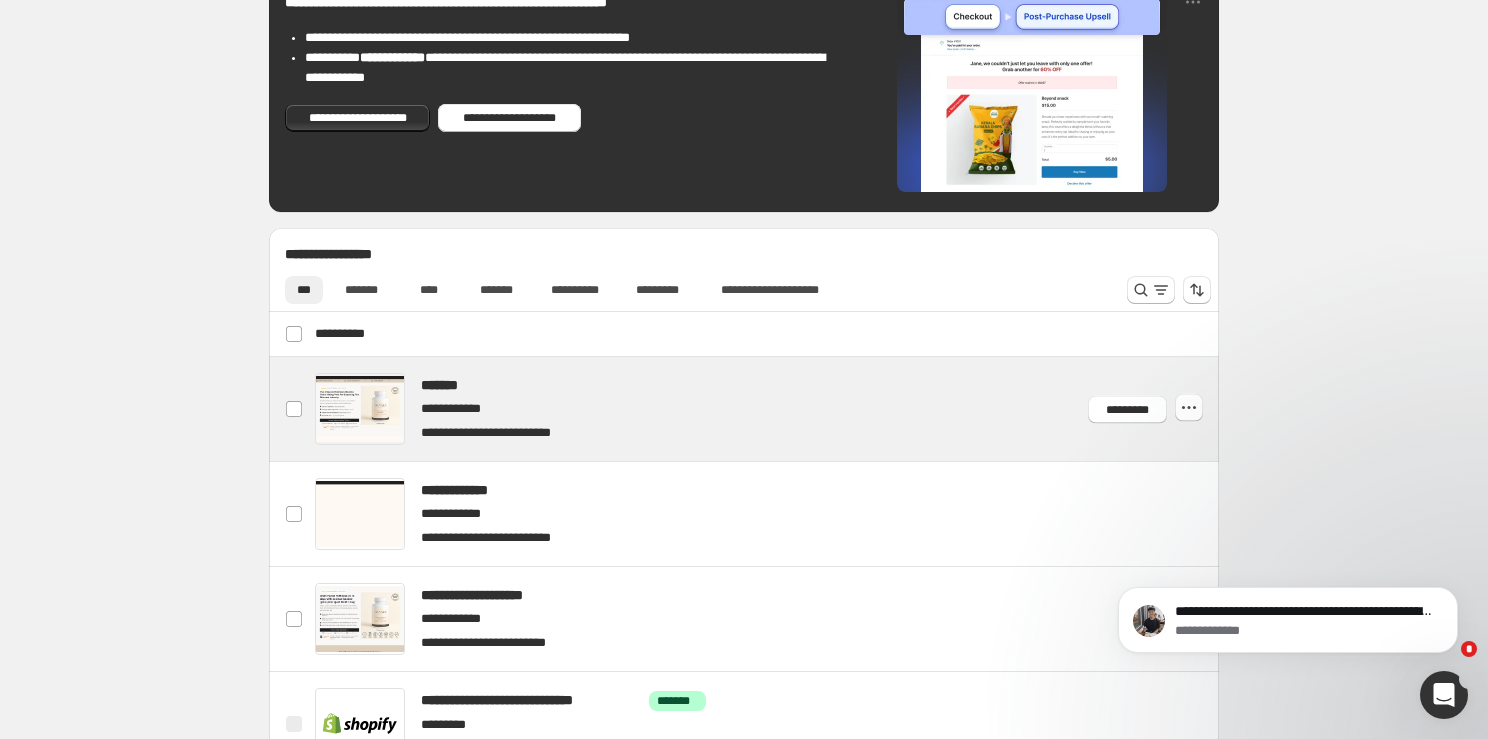 click at bounding box center (768, 409) 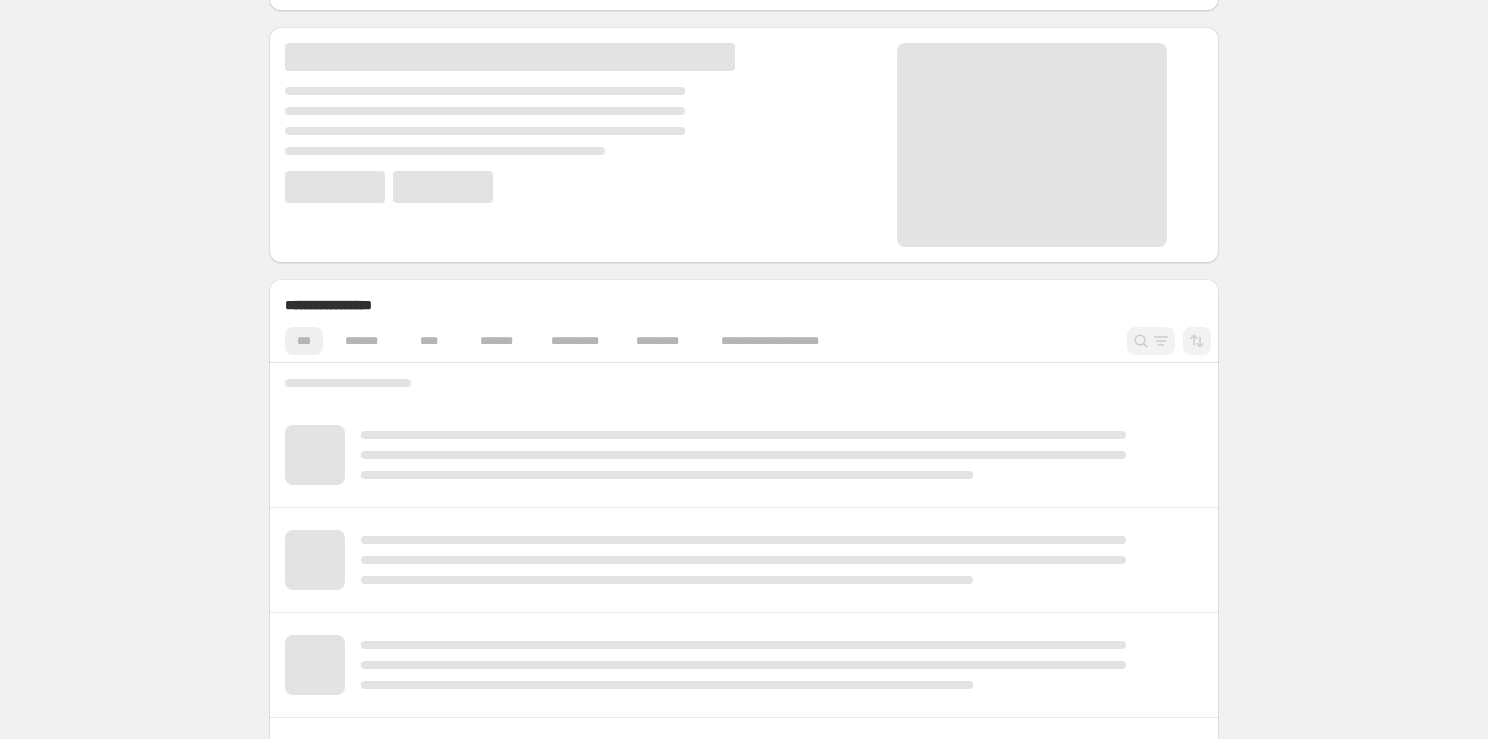 scroll, scrollTop: 125, scrollLeft: 0, axis: vertical 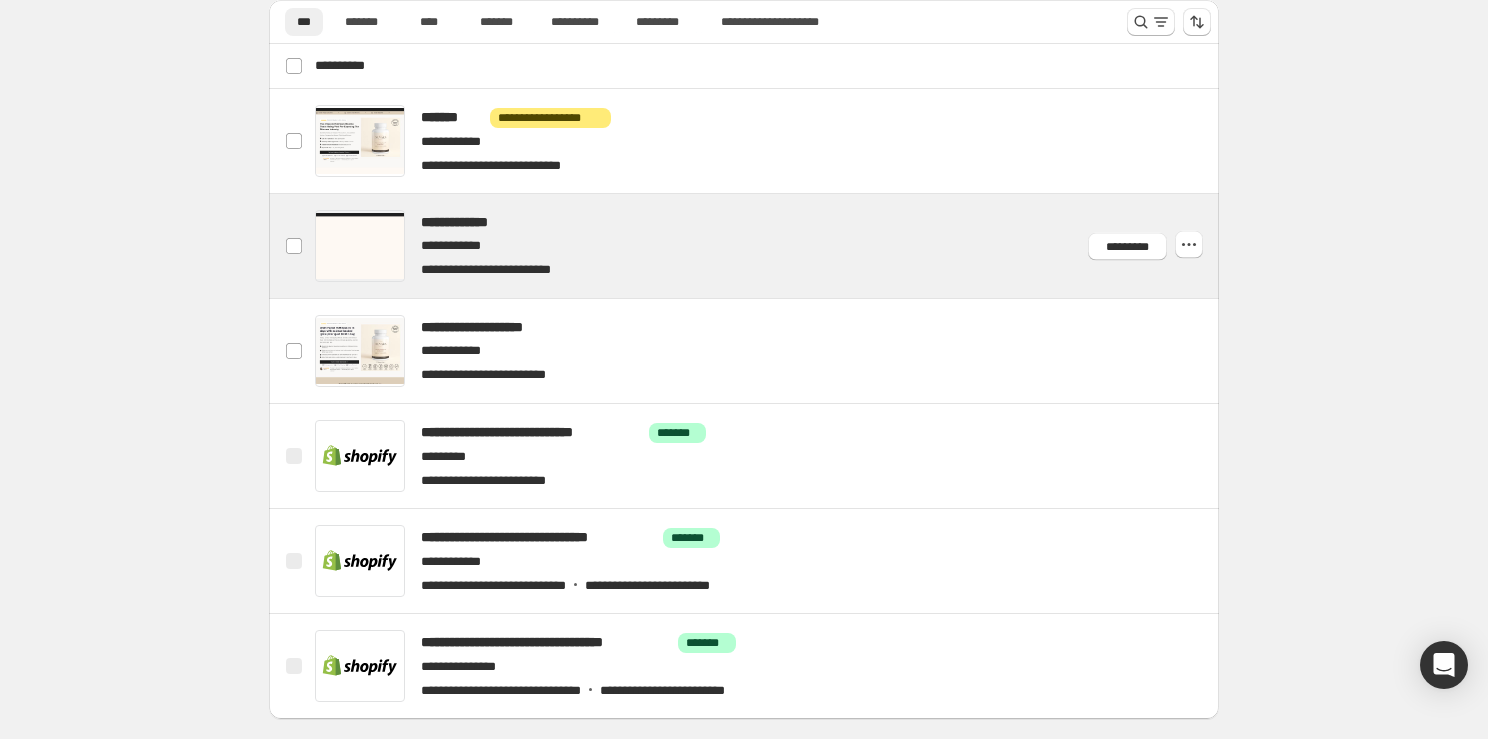 click at bounding box center (768, 246) 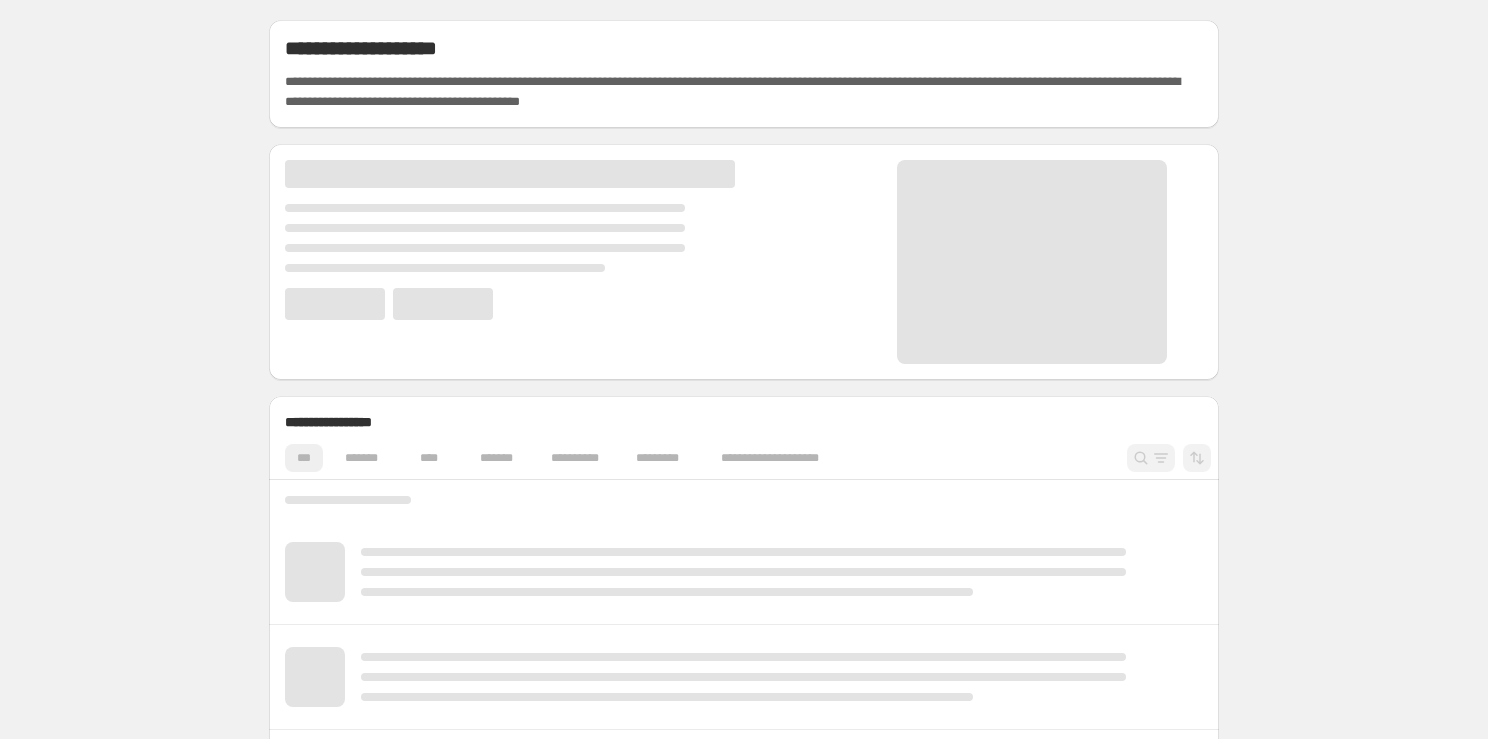 scroll, scrollTop: 0, scrollLeft: 0, axis: both 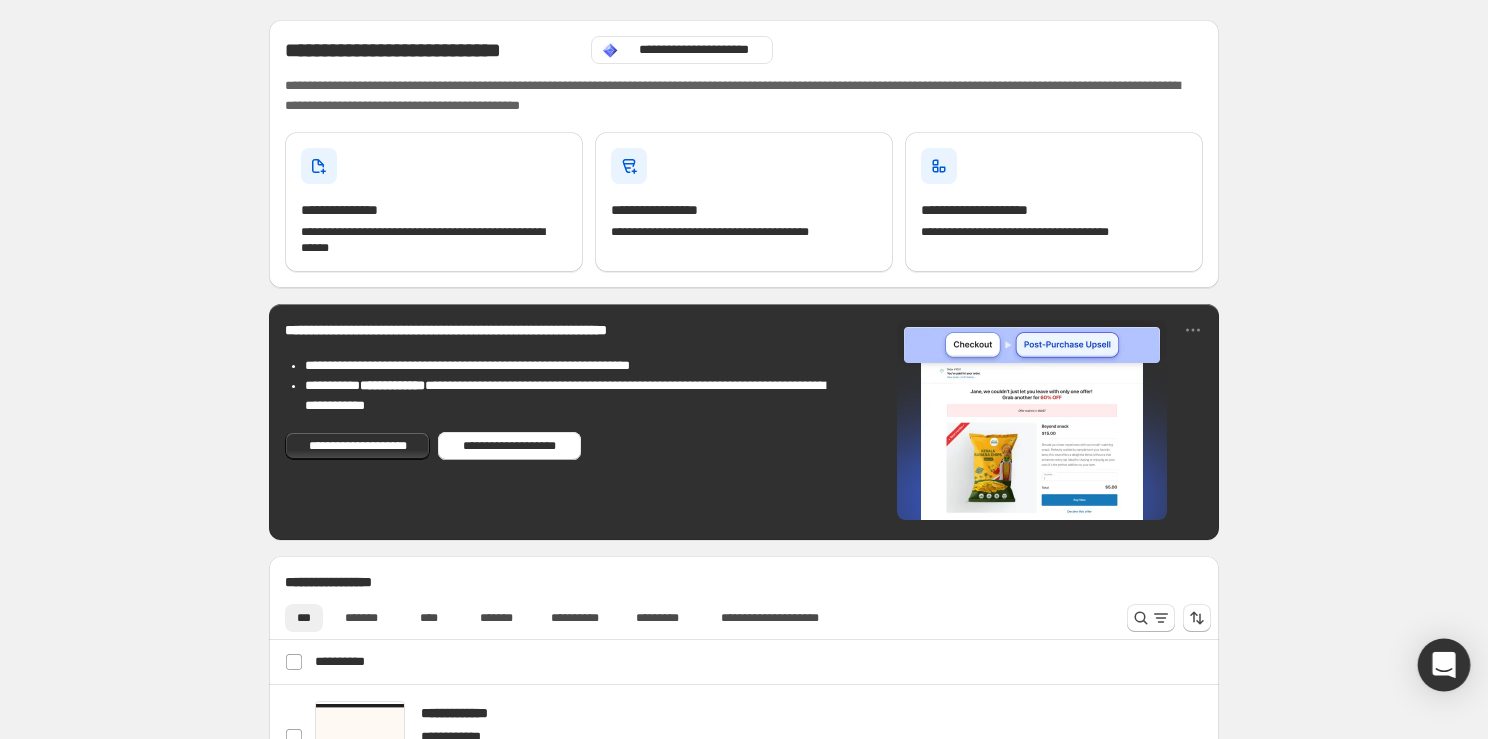 click at bounding box center (1444, 665) 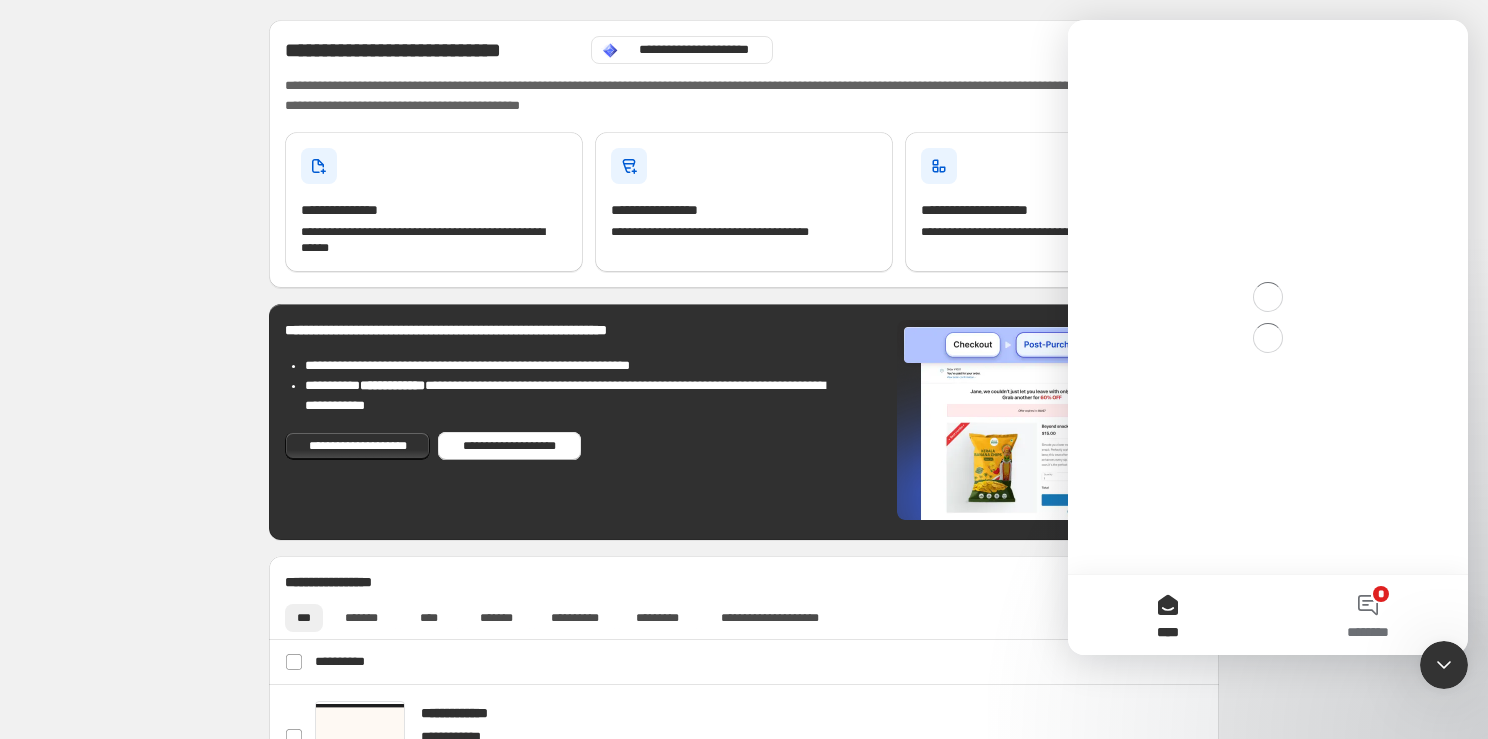 scroll, scrollTop: 0, scrollLeft: 0, axis: both 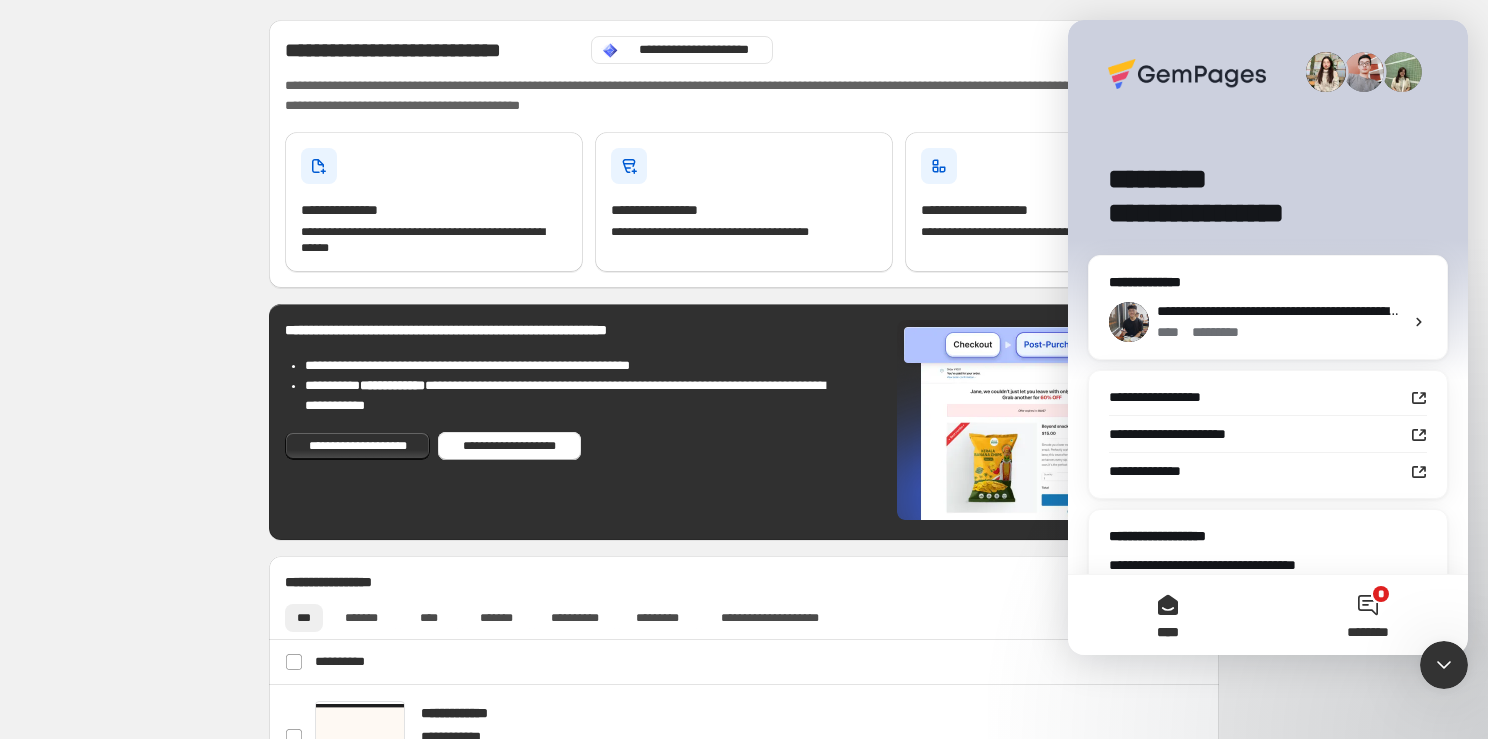click on "* ********" at bounding box center [1368, 615] 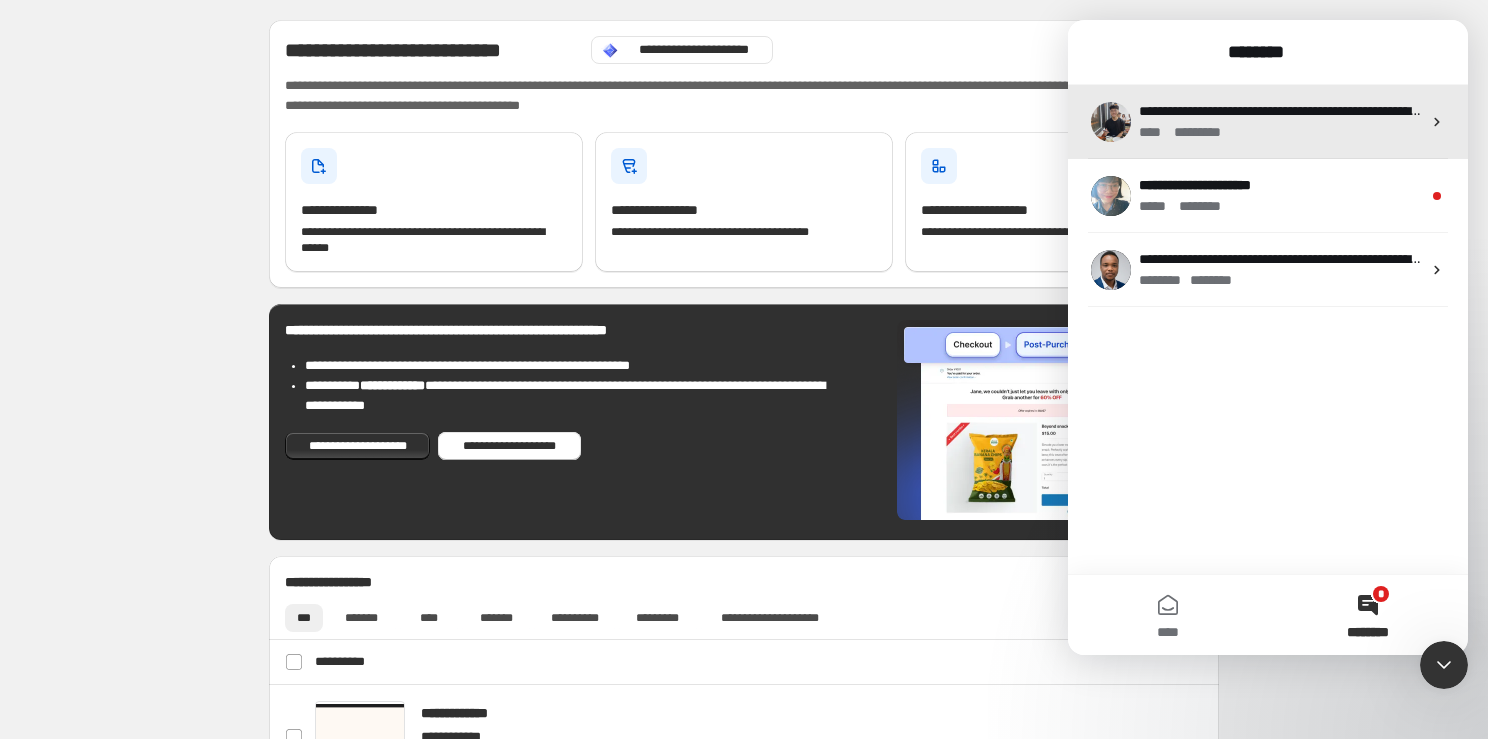 click on "**** * *******" at bounding box center (1280, 132) 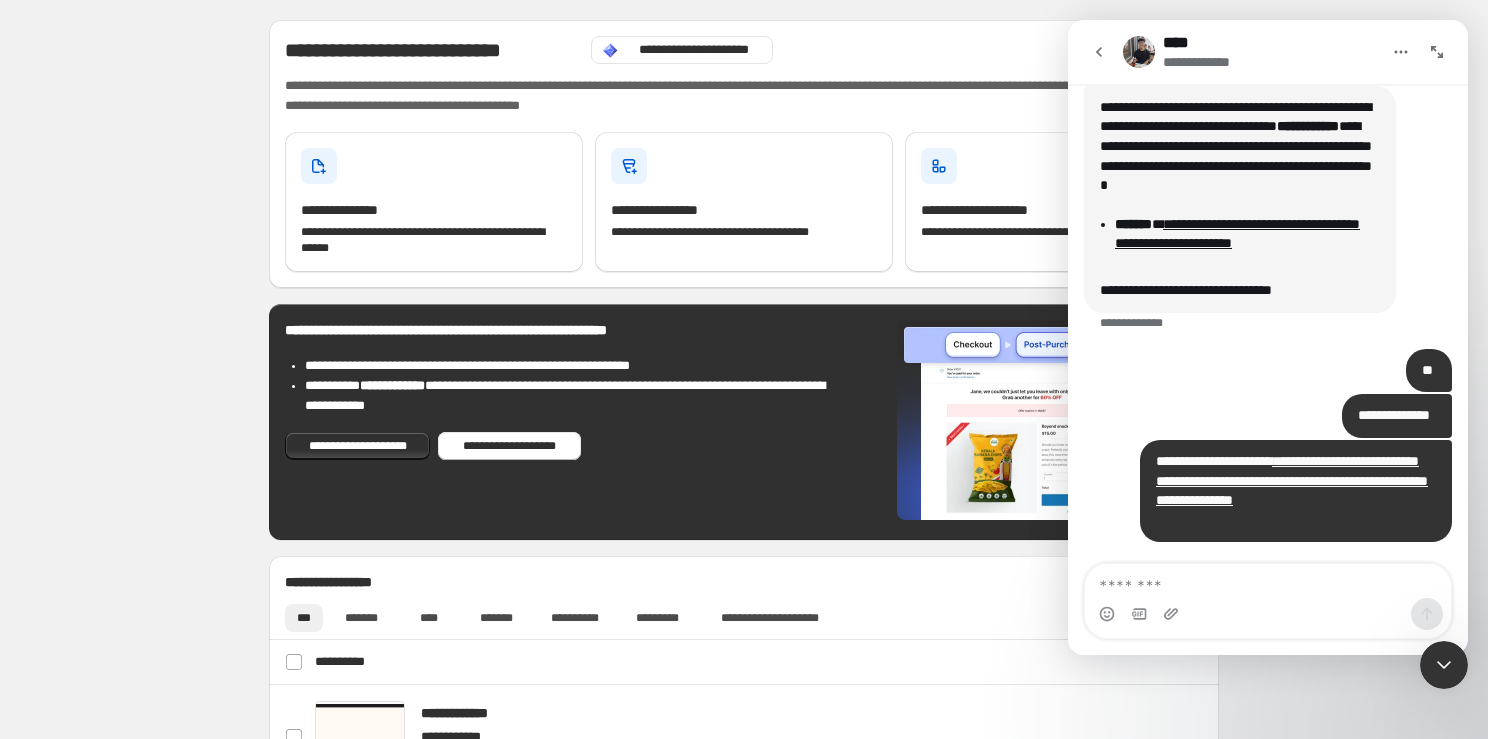 scroll, scrollTop: 5822, scrollLeft: 0, axis: vertical 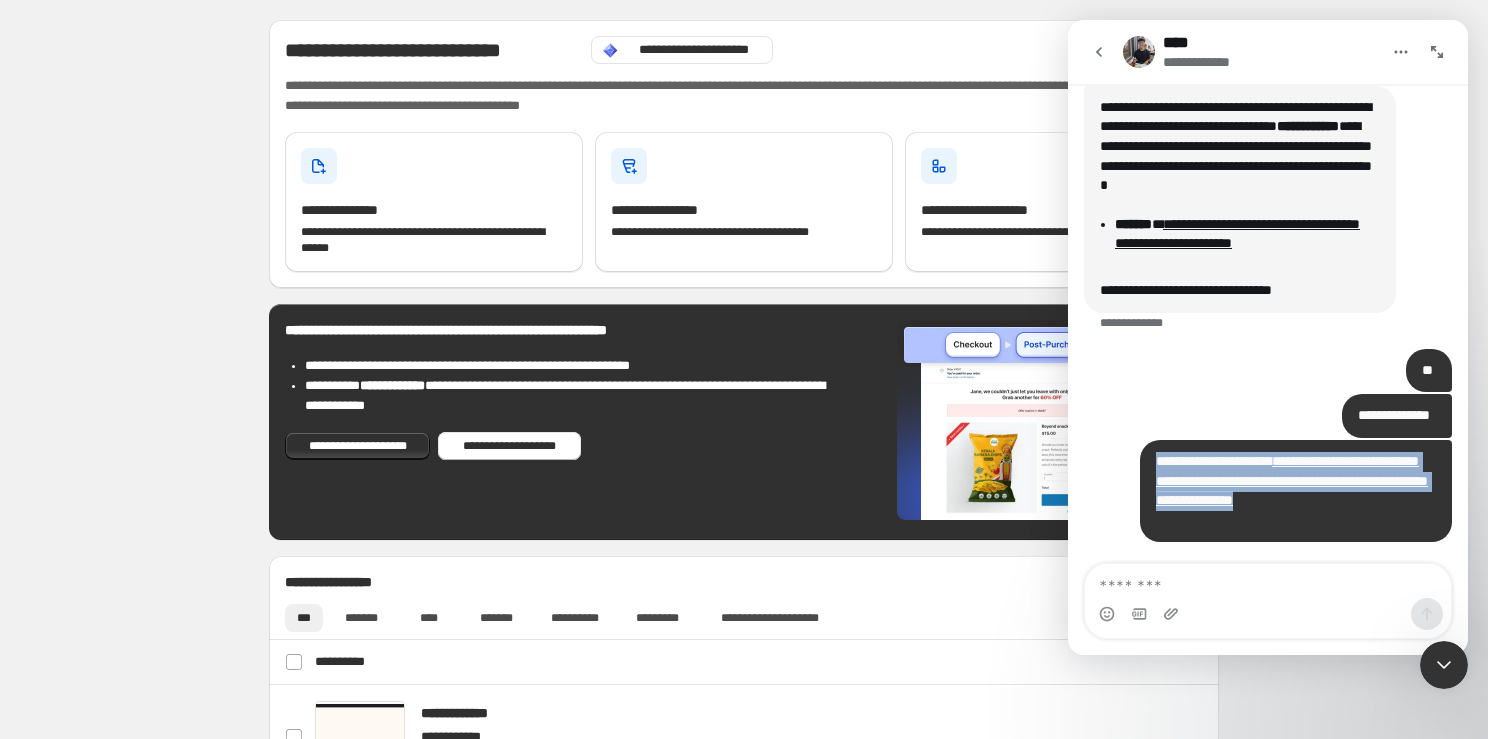 drag, startPoint x: 1401, startPoint y: 527, endPoint x: 1149, endPoint y: 482, distance: 255.98633 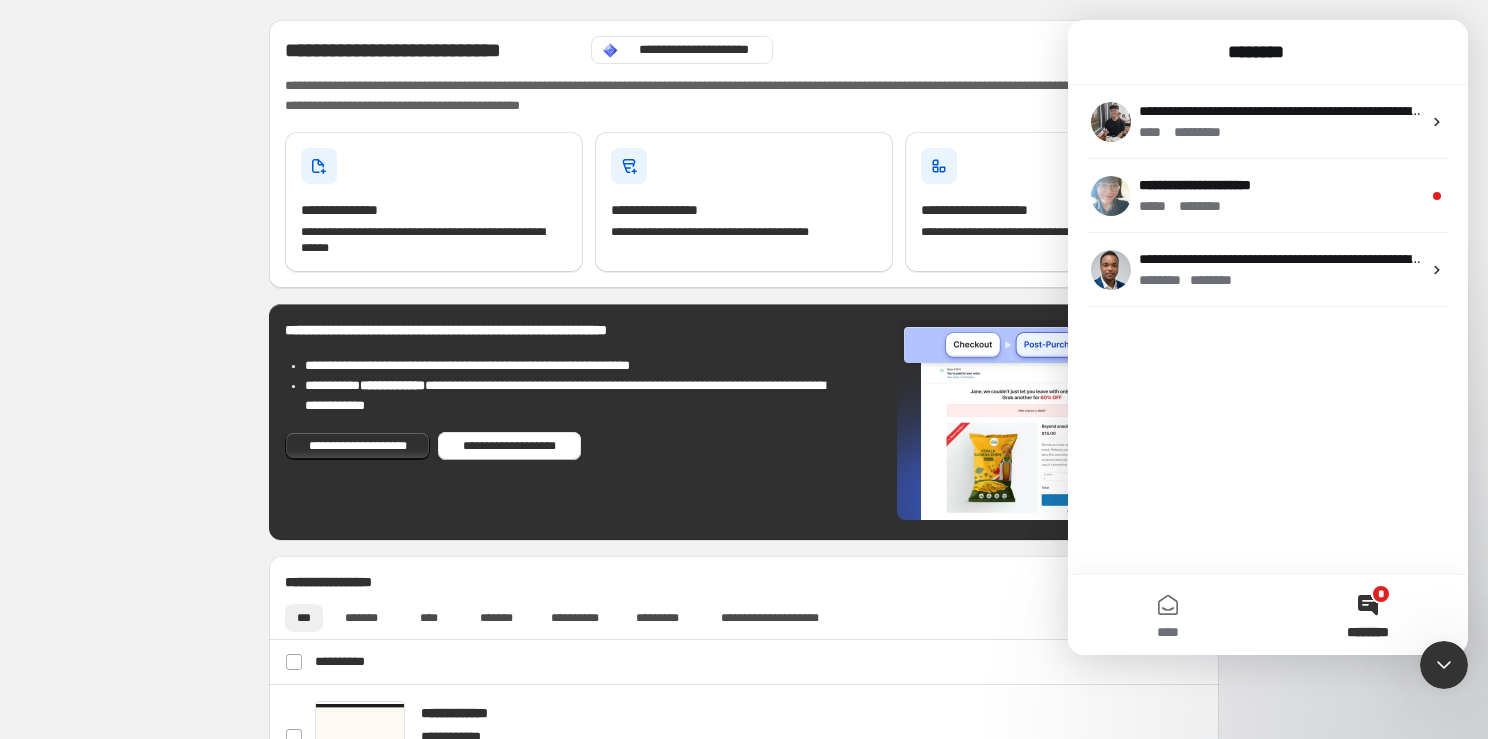 scroll, scrollTop: 0, scrollLeft: 0, axis: both 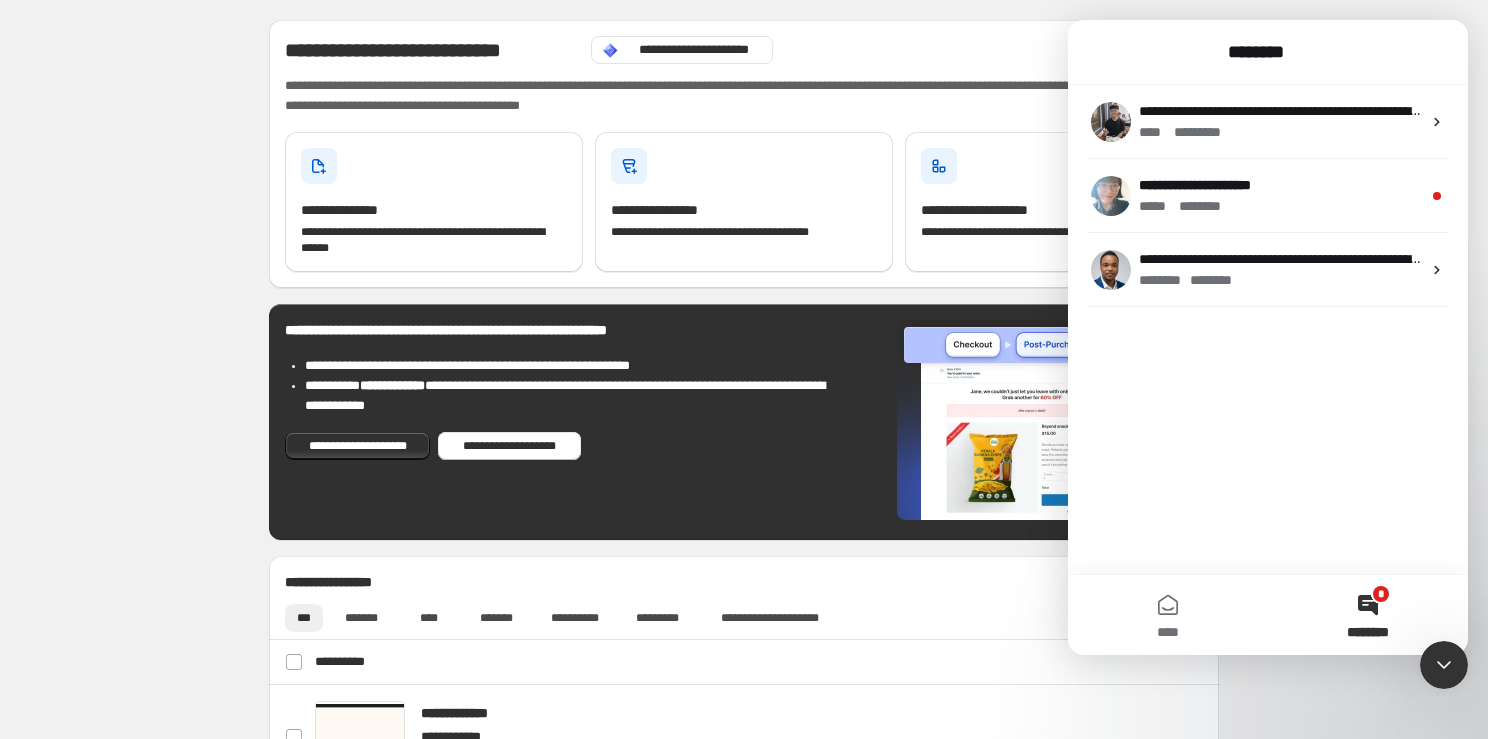 click on "* ********" at bounding box center (1368, 615) 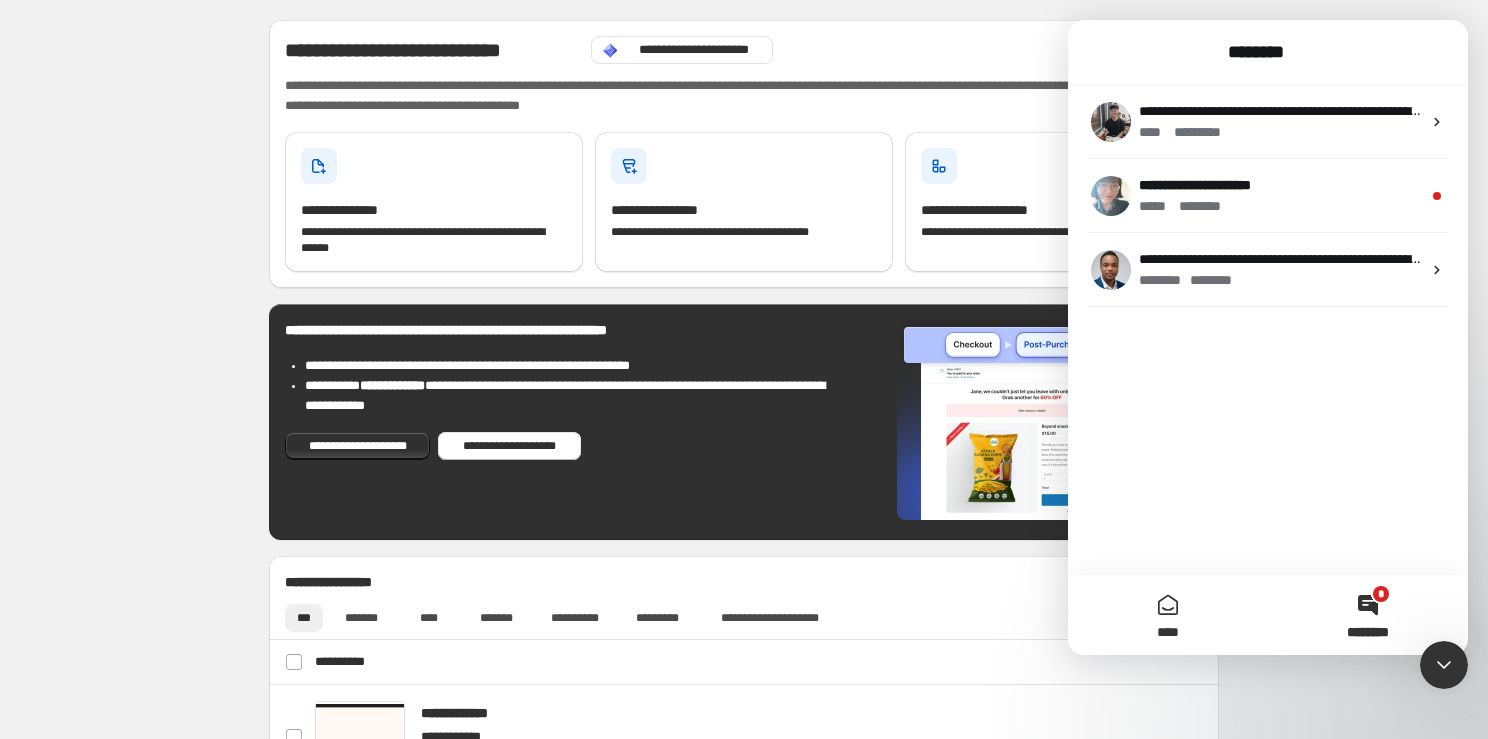 click on "****" at bounding box center (1168, 632) 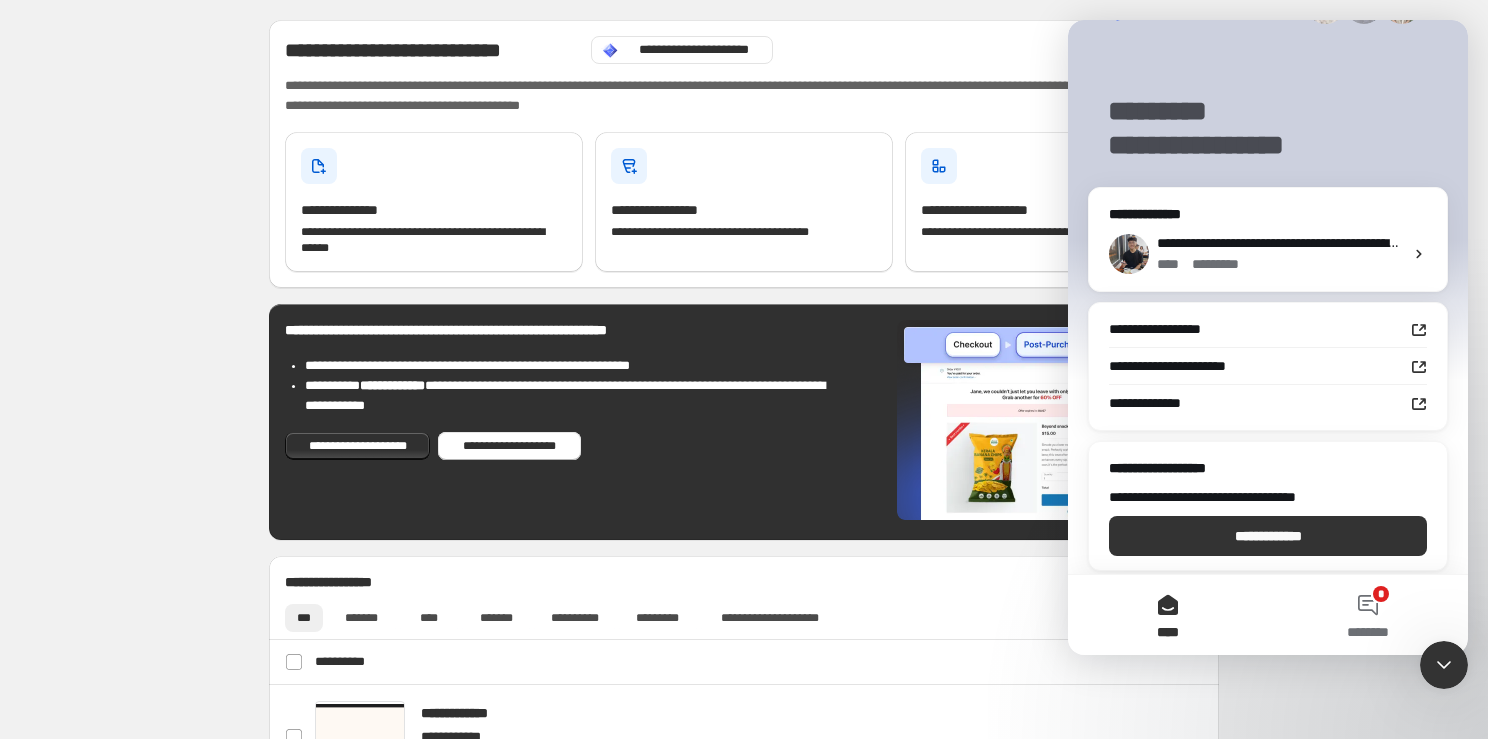 scroll, scrollTop: 75, scrollLeft: 0, axis: vertical 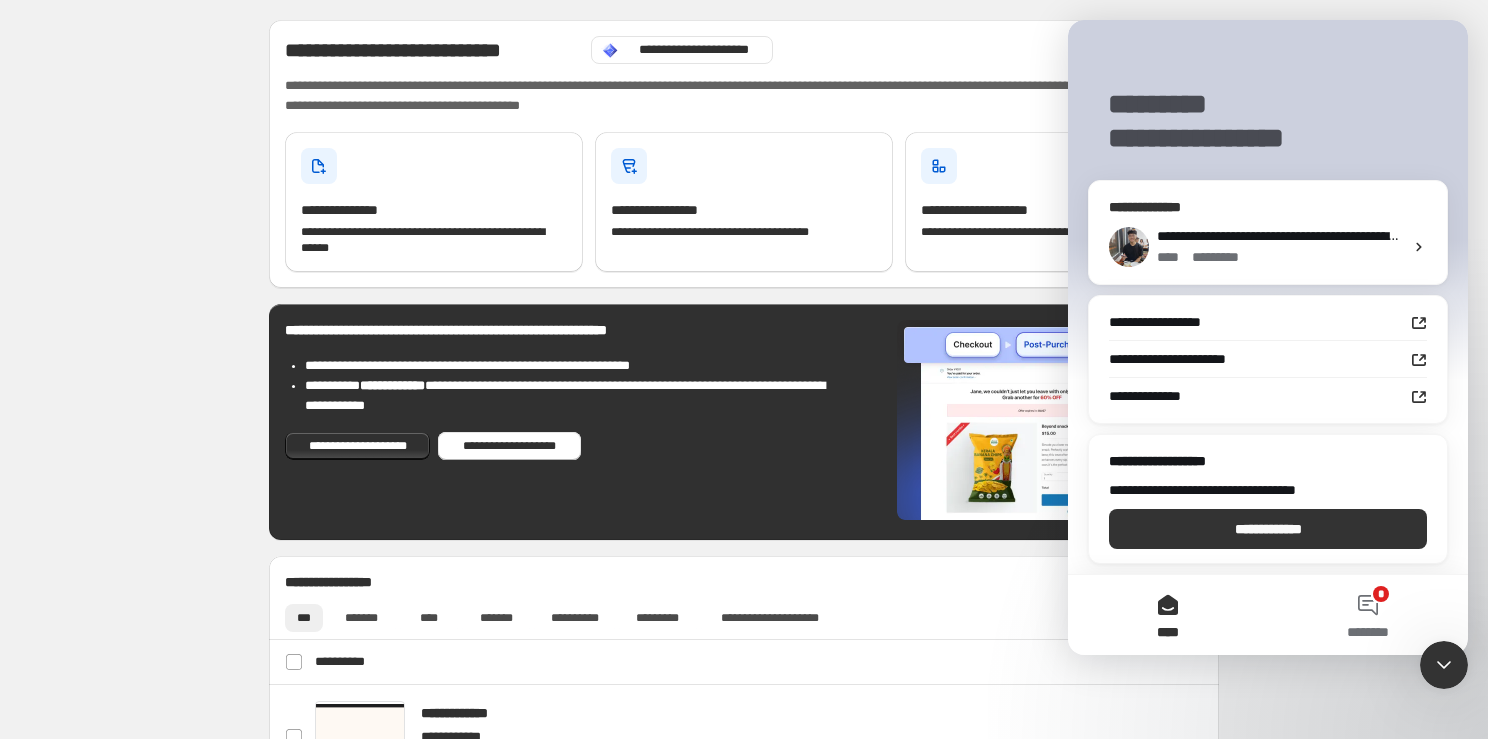 click on "**********" at bounding box center [1465, 236] 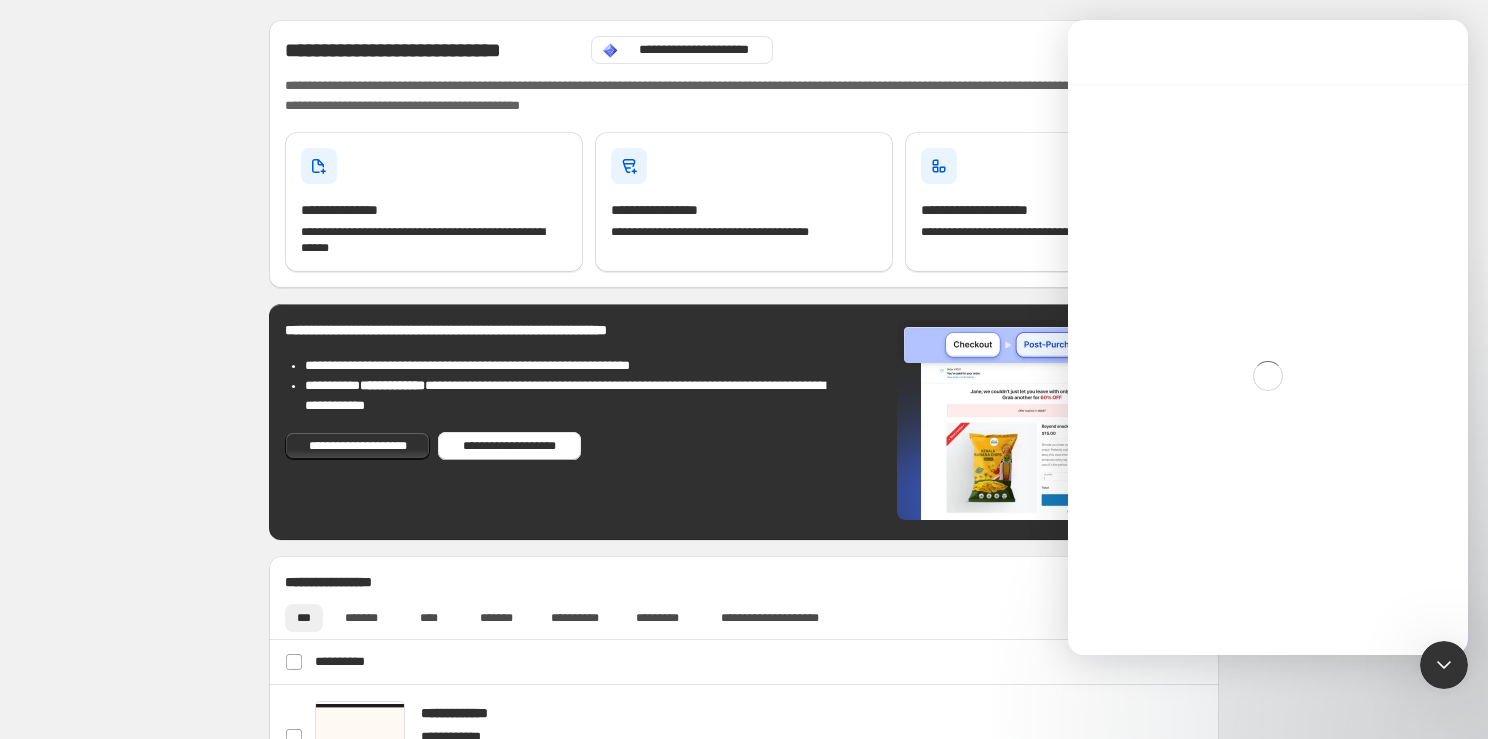 scroll, scrollTop: 0, scrollLeft: 0, axis: both 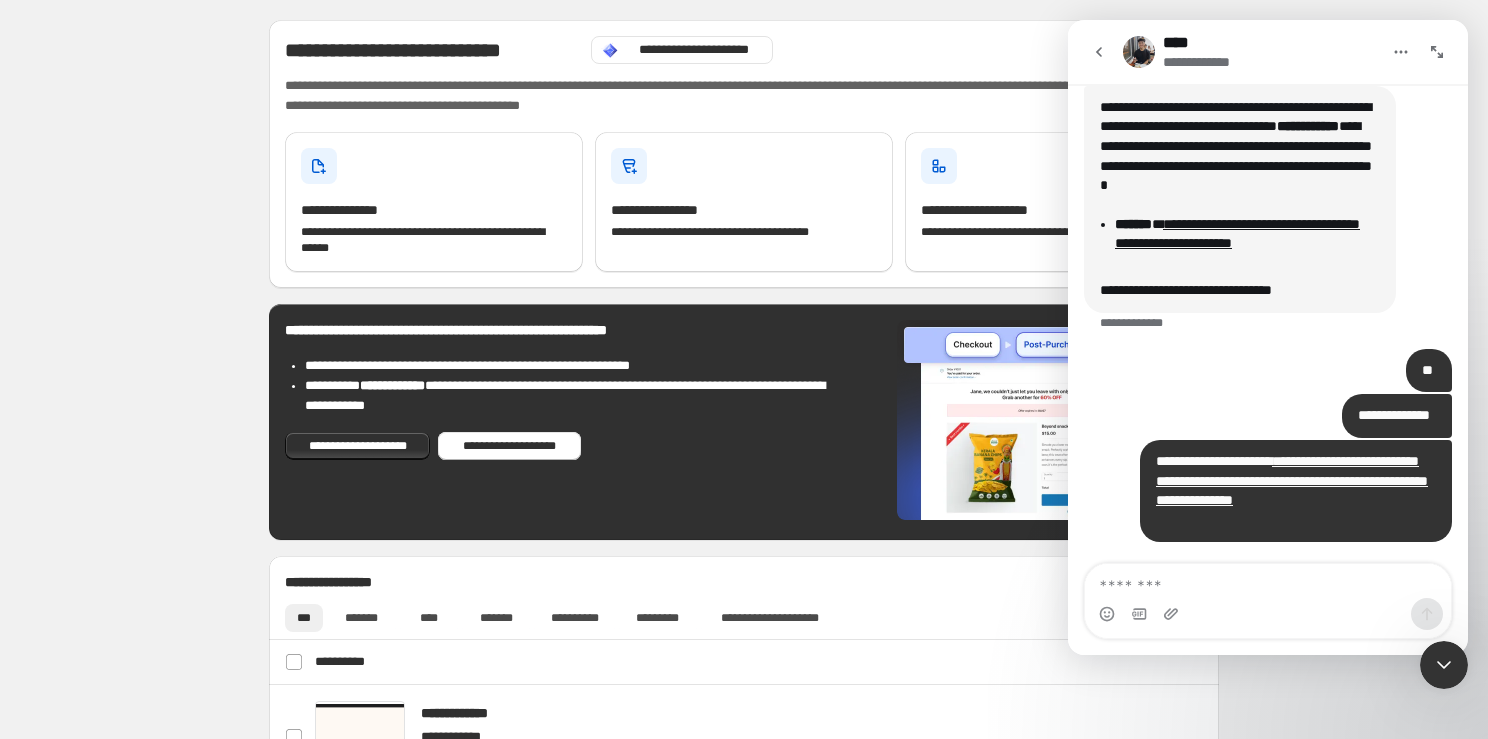 click 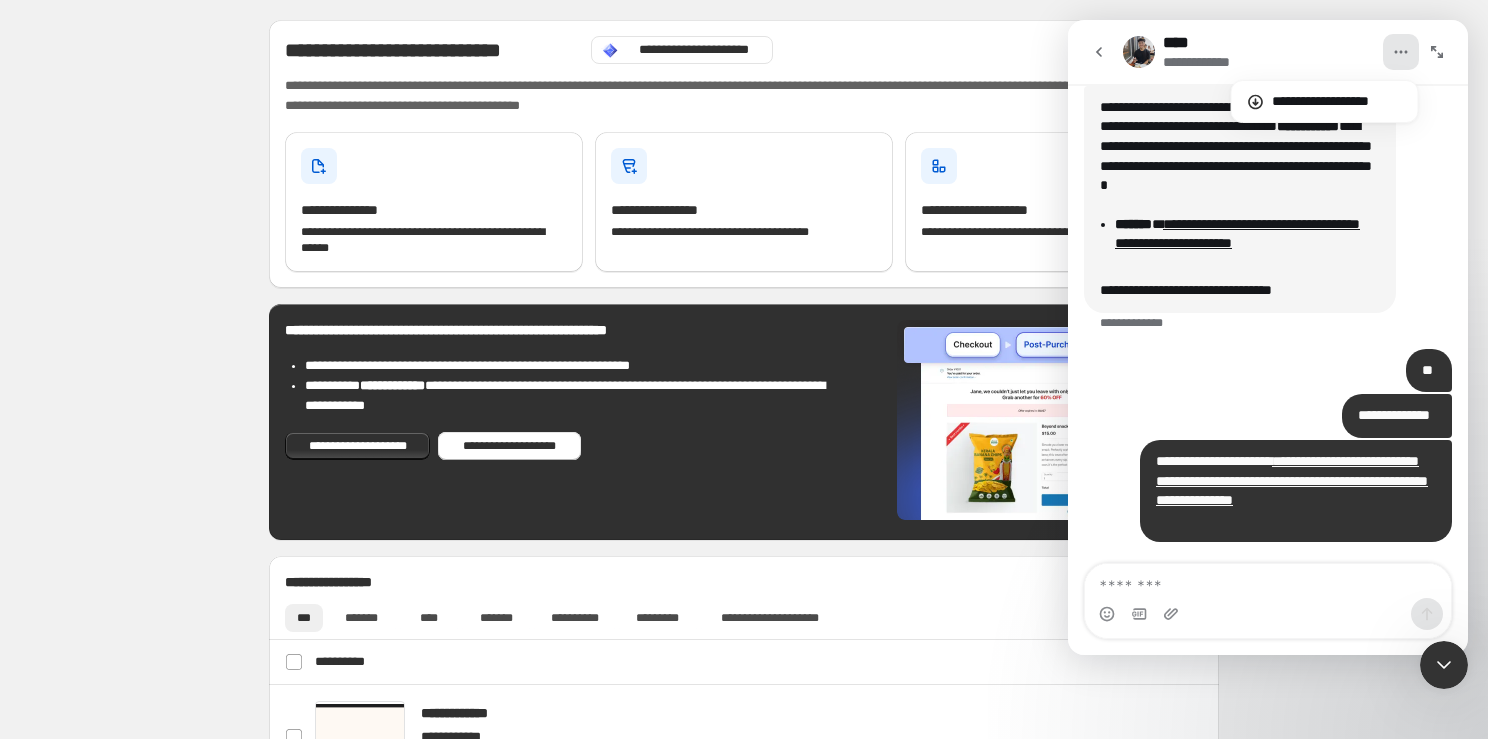 click 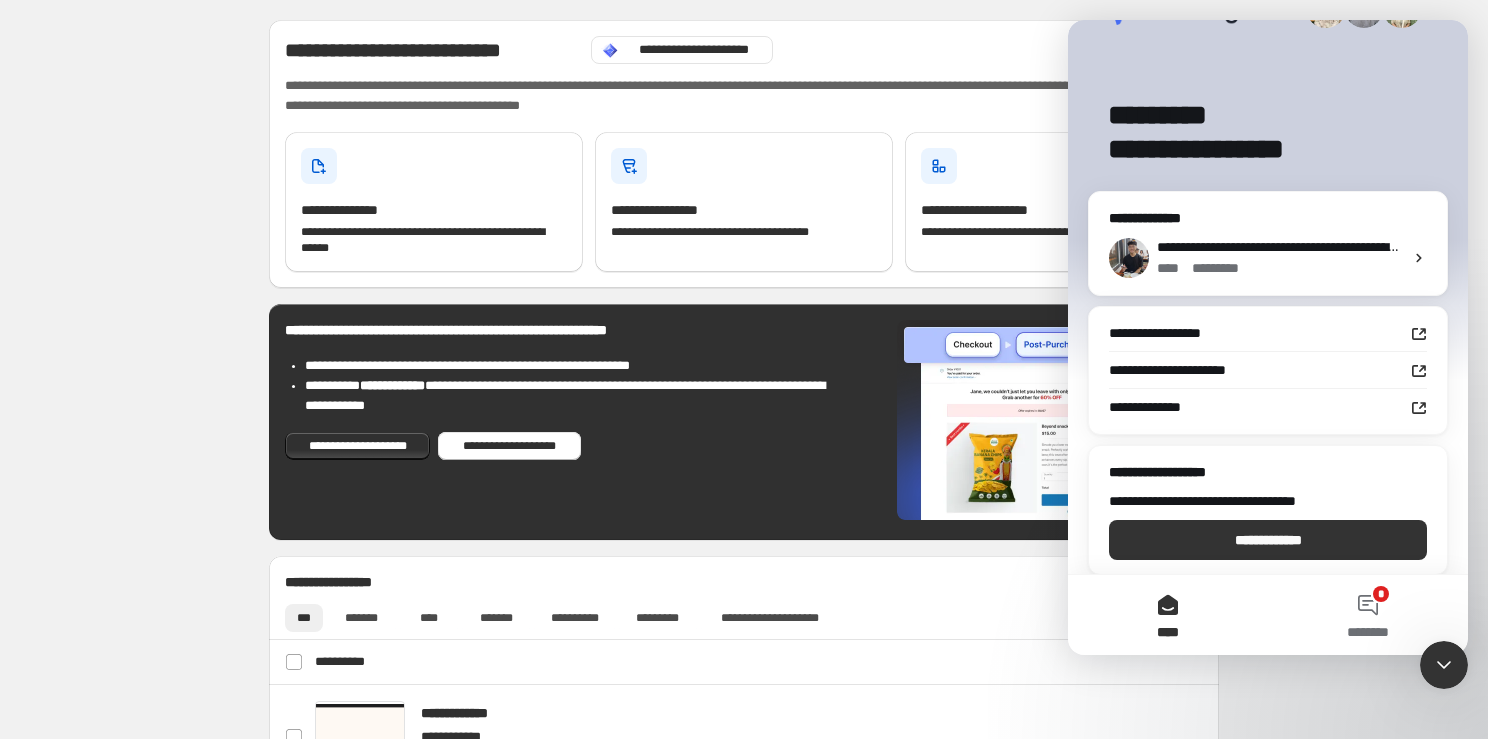 scroll, scrollTop: 75, scrollLeft: 0, axis: vertical 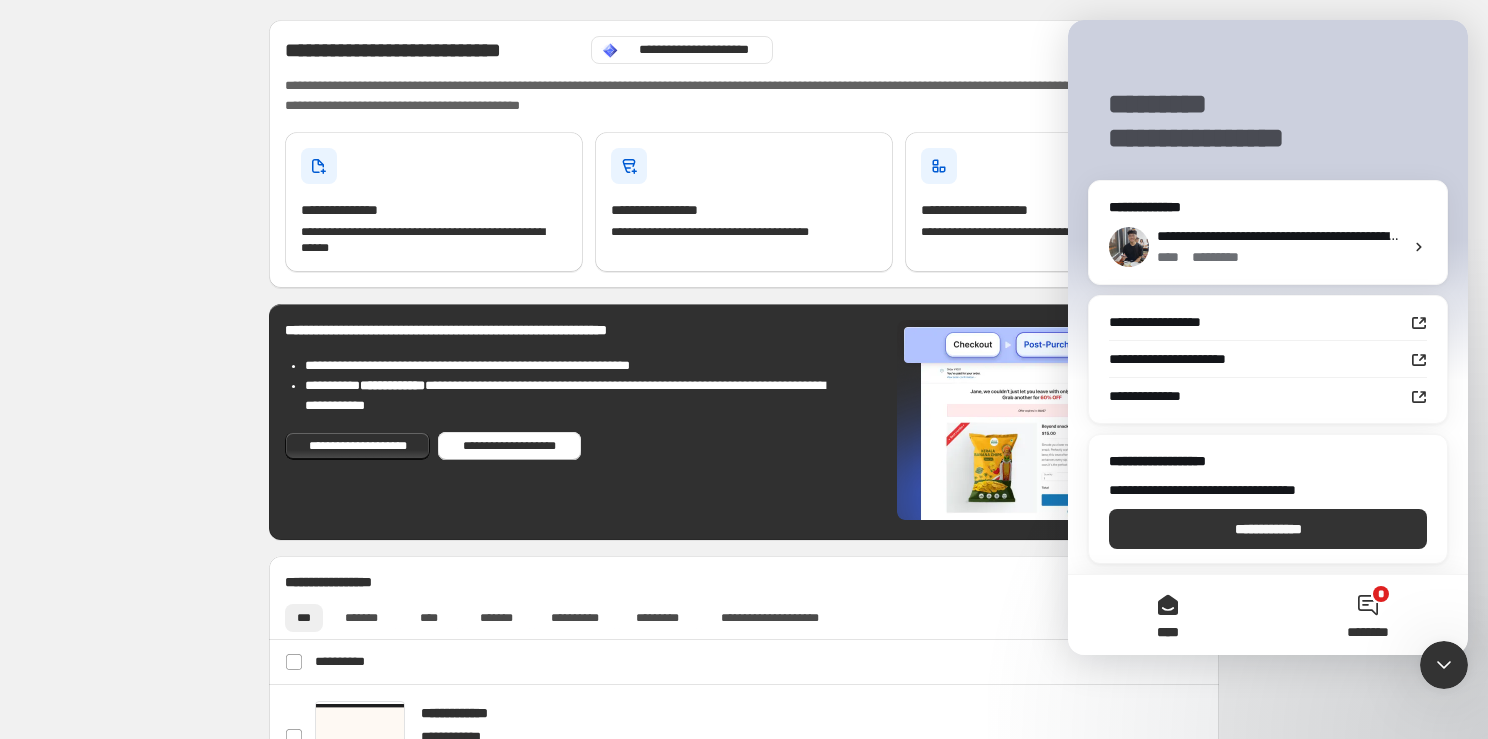 click on "* ********" at bounding box center (1368, 615) 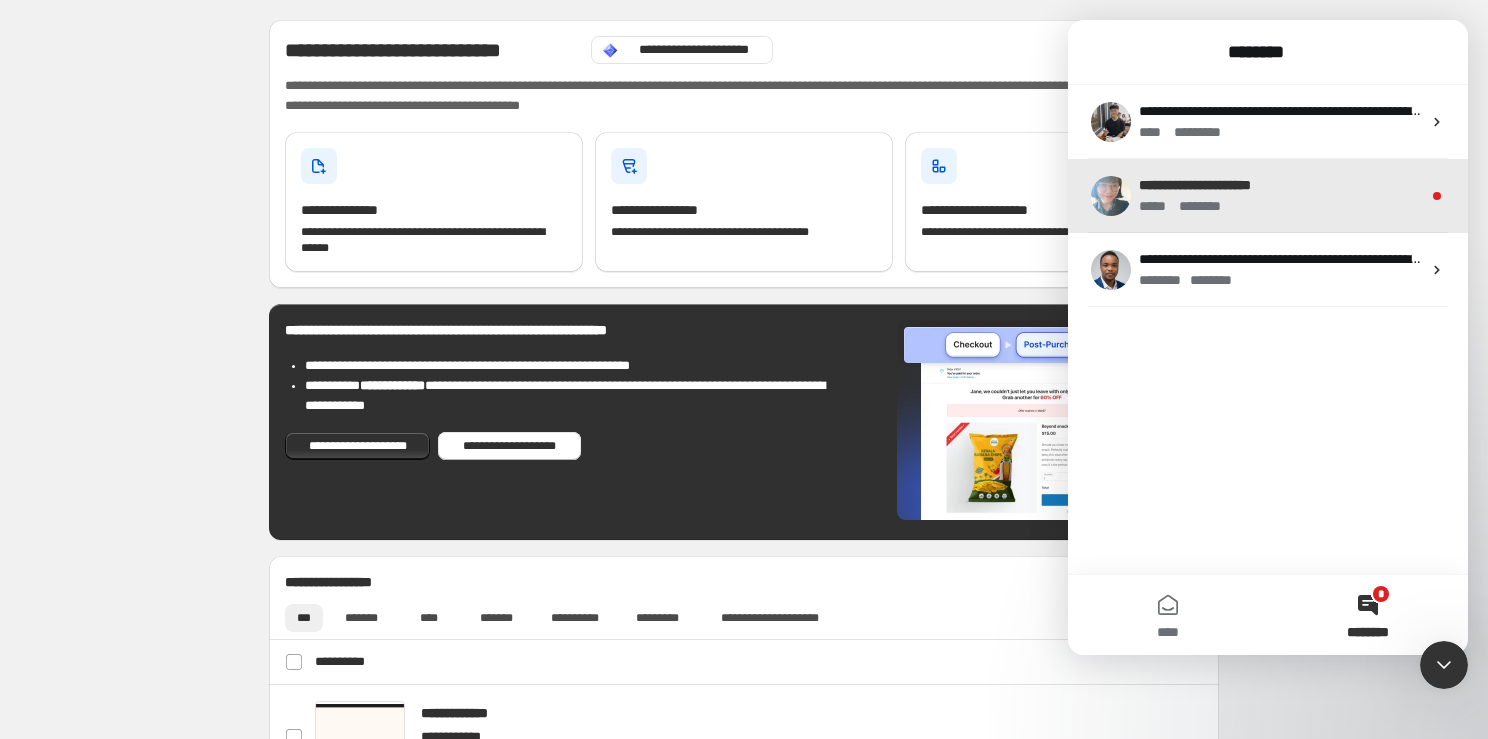 click on "***** * ******" at bounding box center [1280, 206] 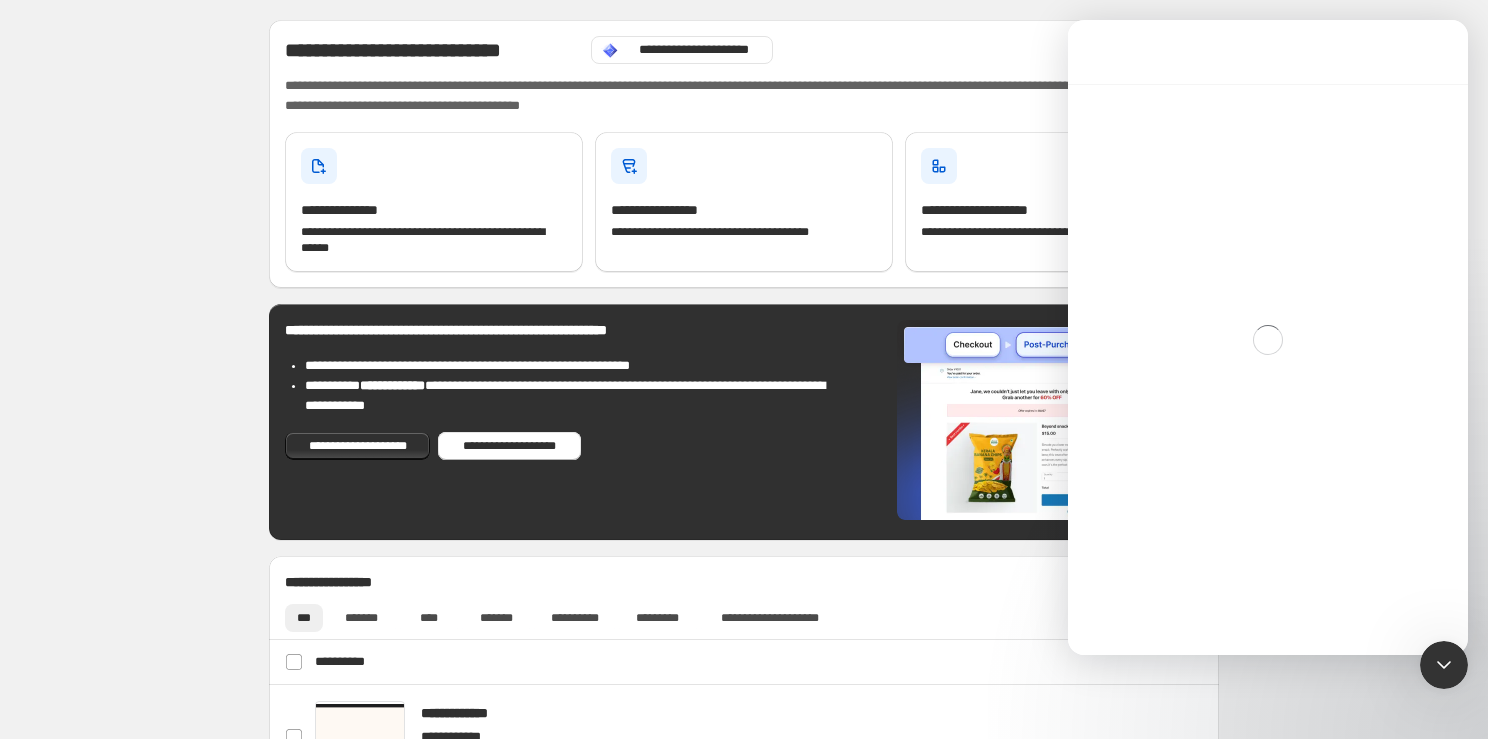 scroll, scrollTop: 3, scrollLeft: 0, axis: vertical 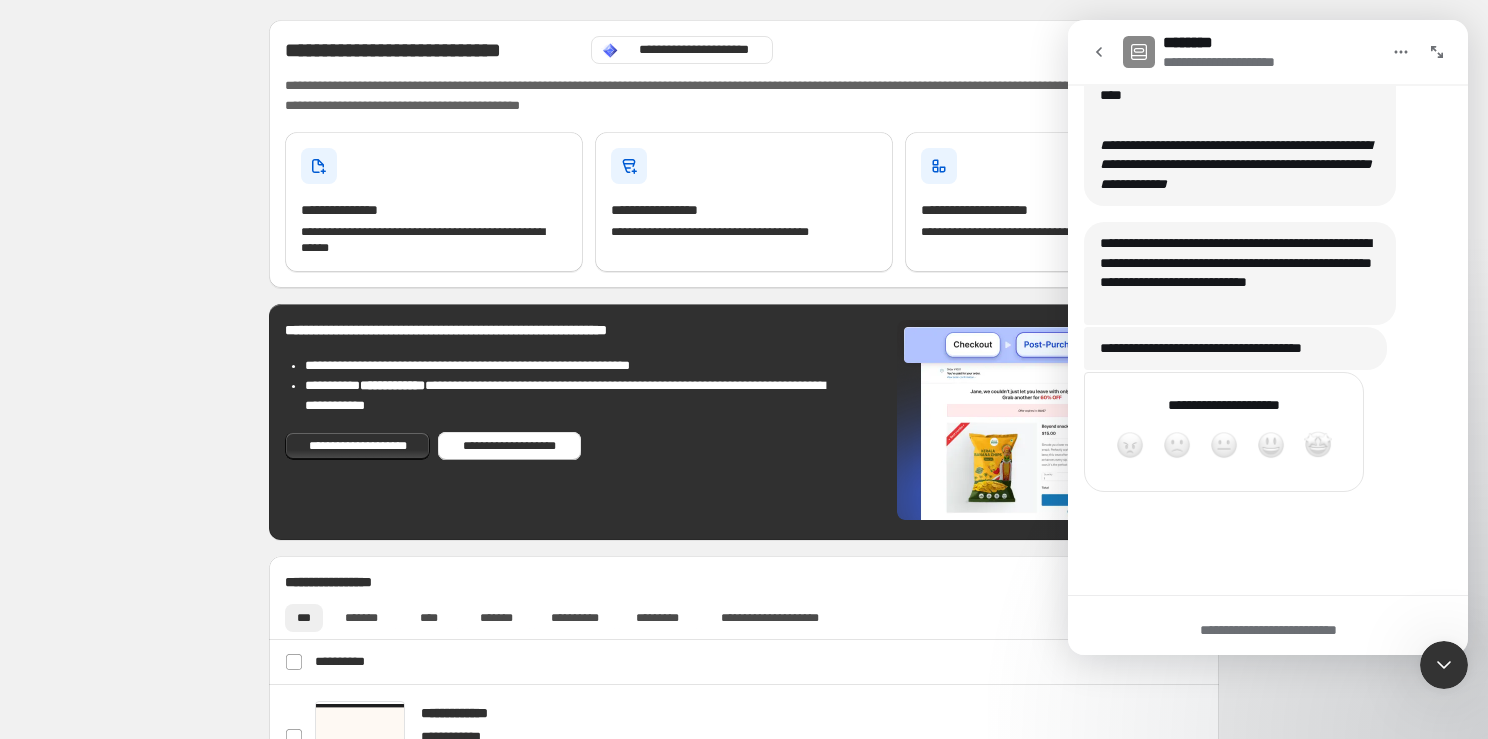 click 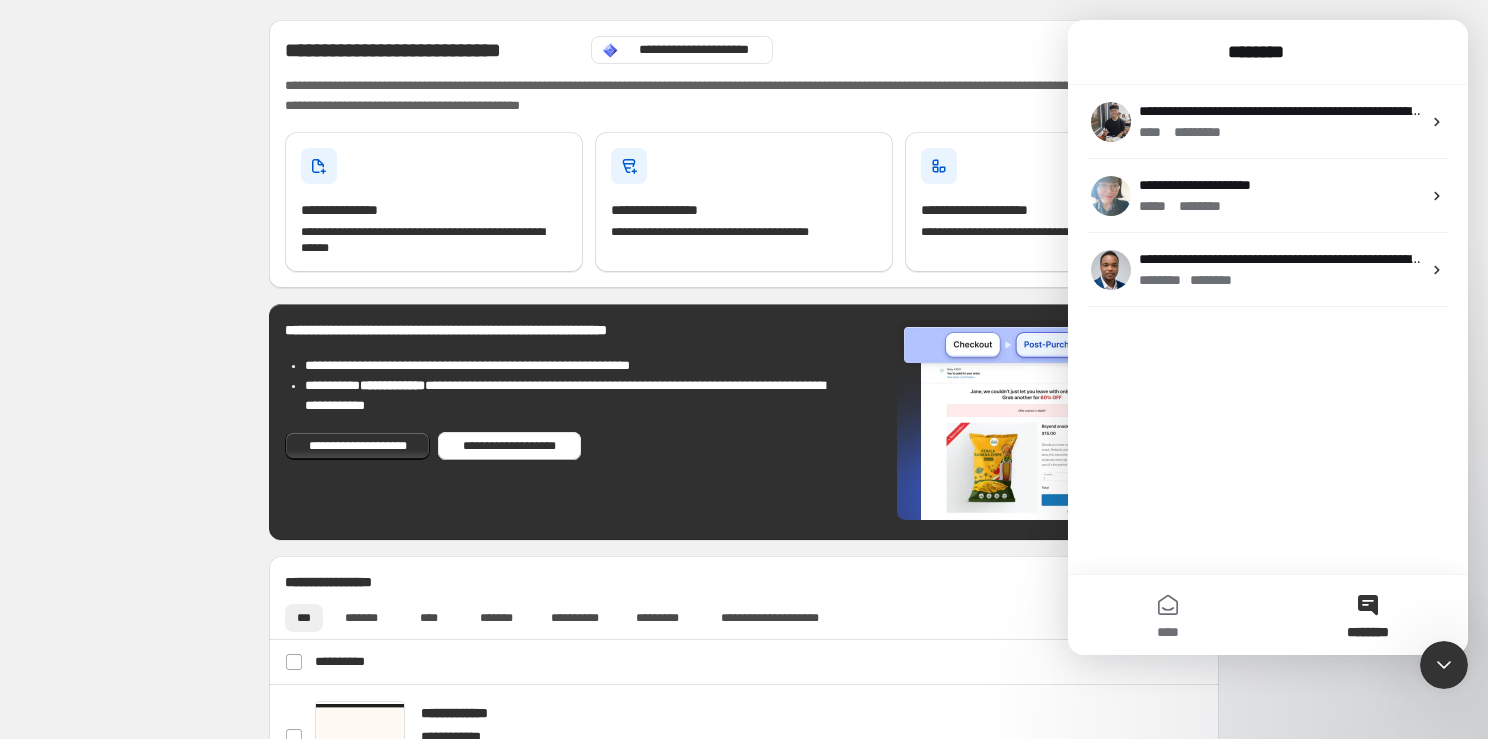 click on "********" at bounding box center [1368, 615] 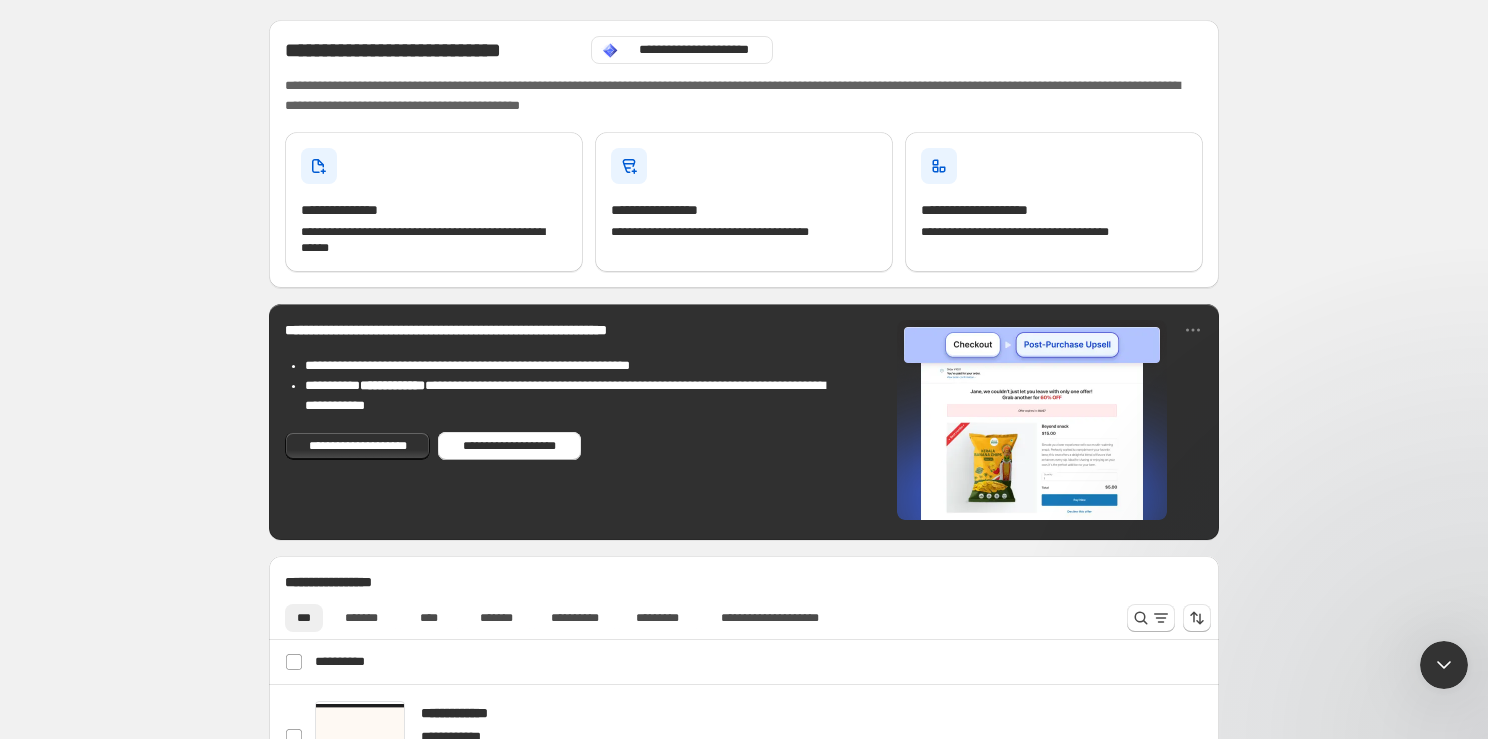 scroll, scrollTop: 0, scrollLeft: 0, axis: both 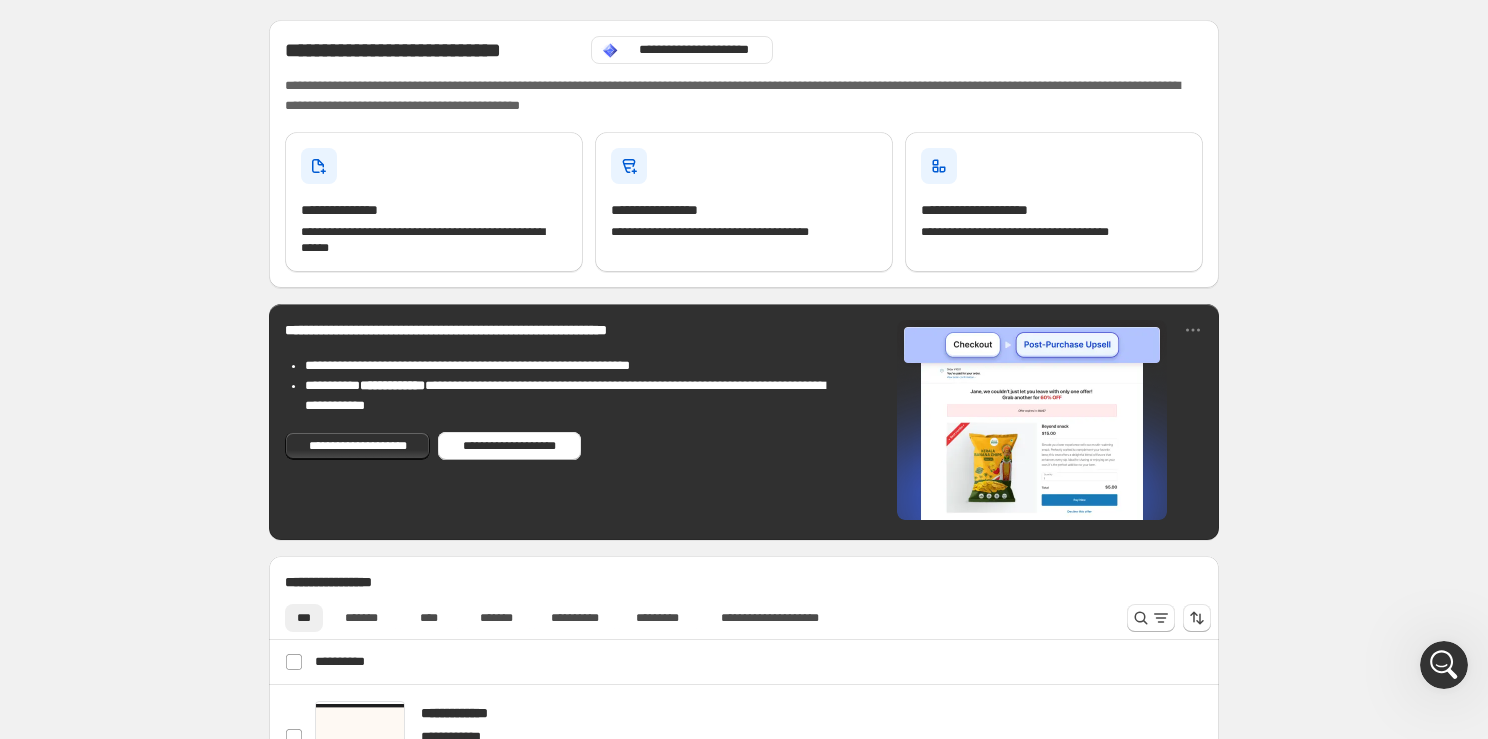 click 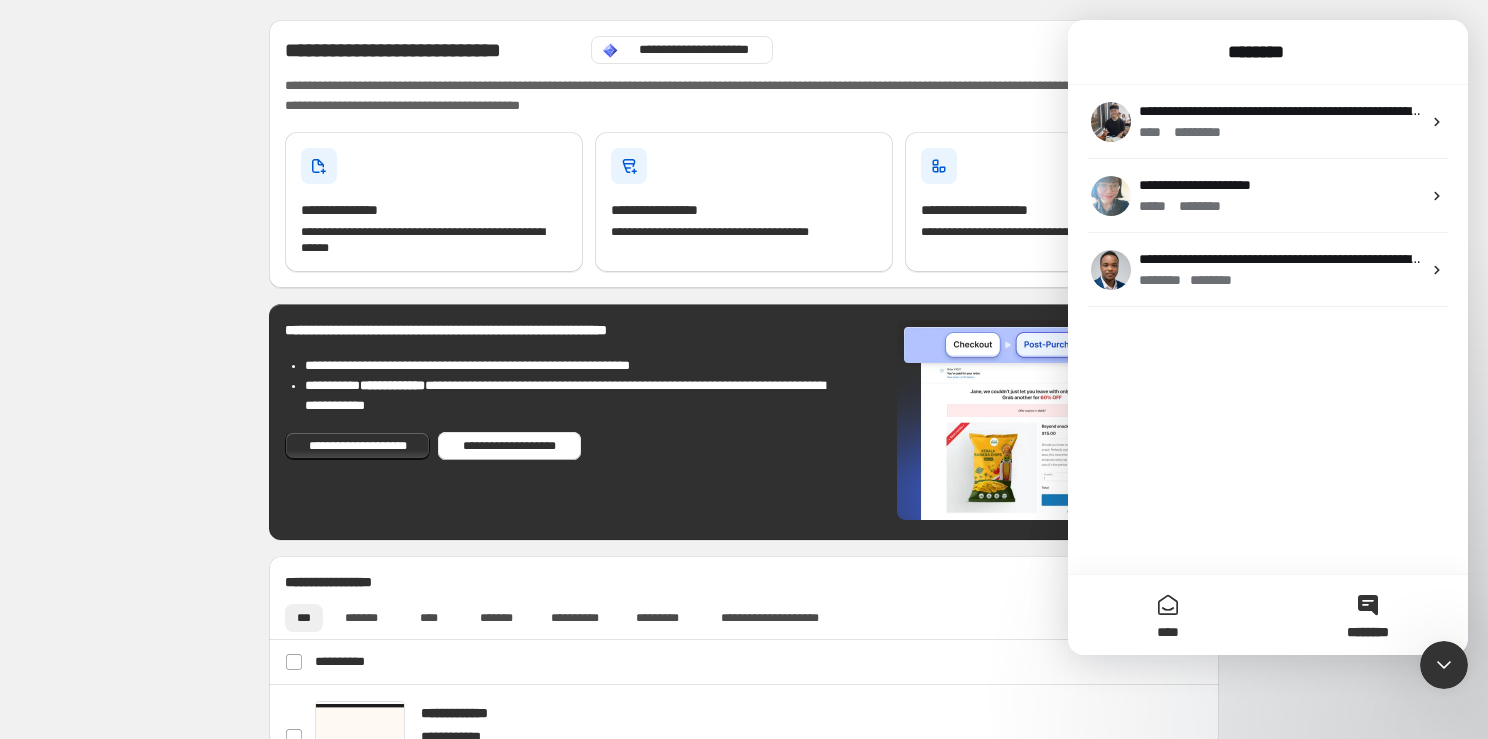 click on "****" at bounding box center [1168, 615] 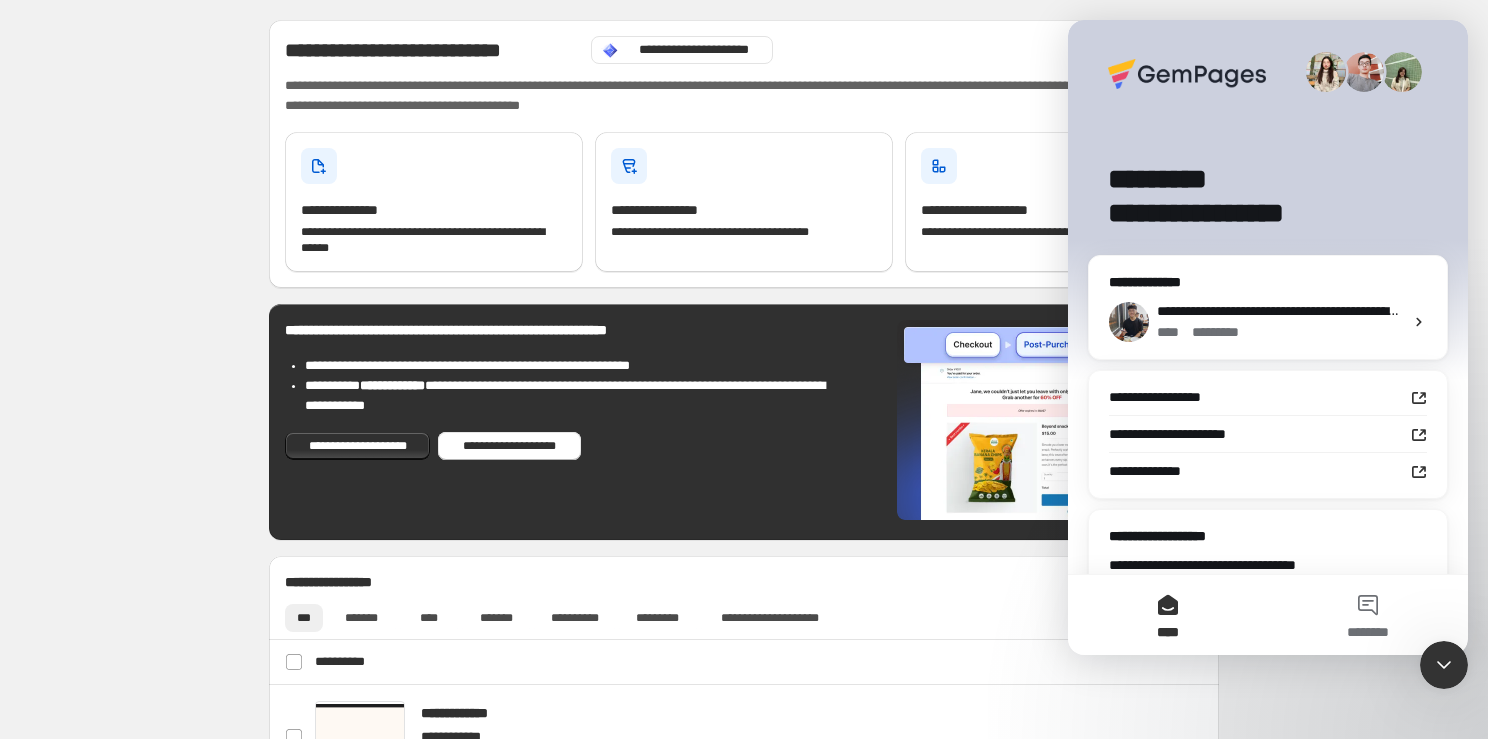 scroll, scrollTop: 2, scrollLeft: 0, axis: vertical 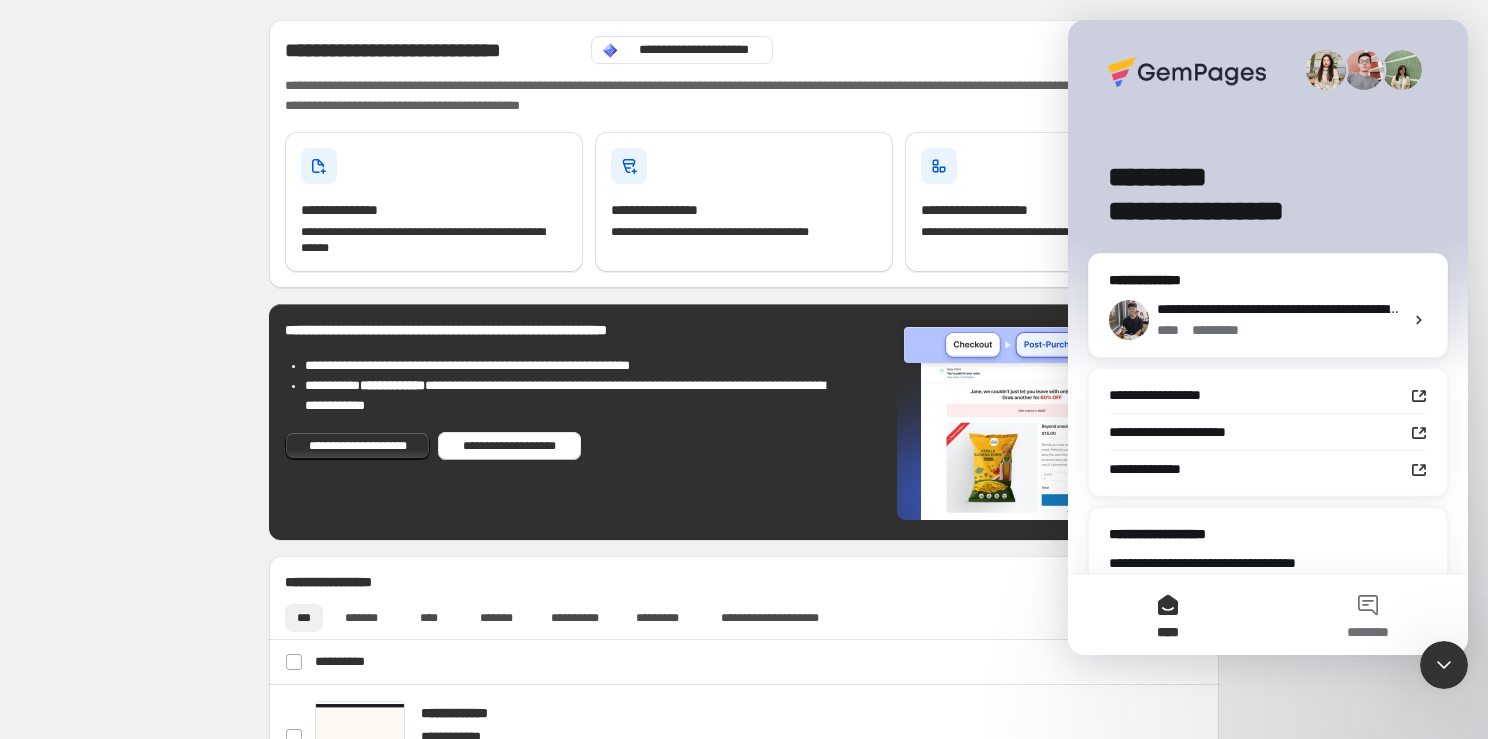 click at bounding box center [1326, 70] 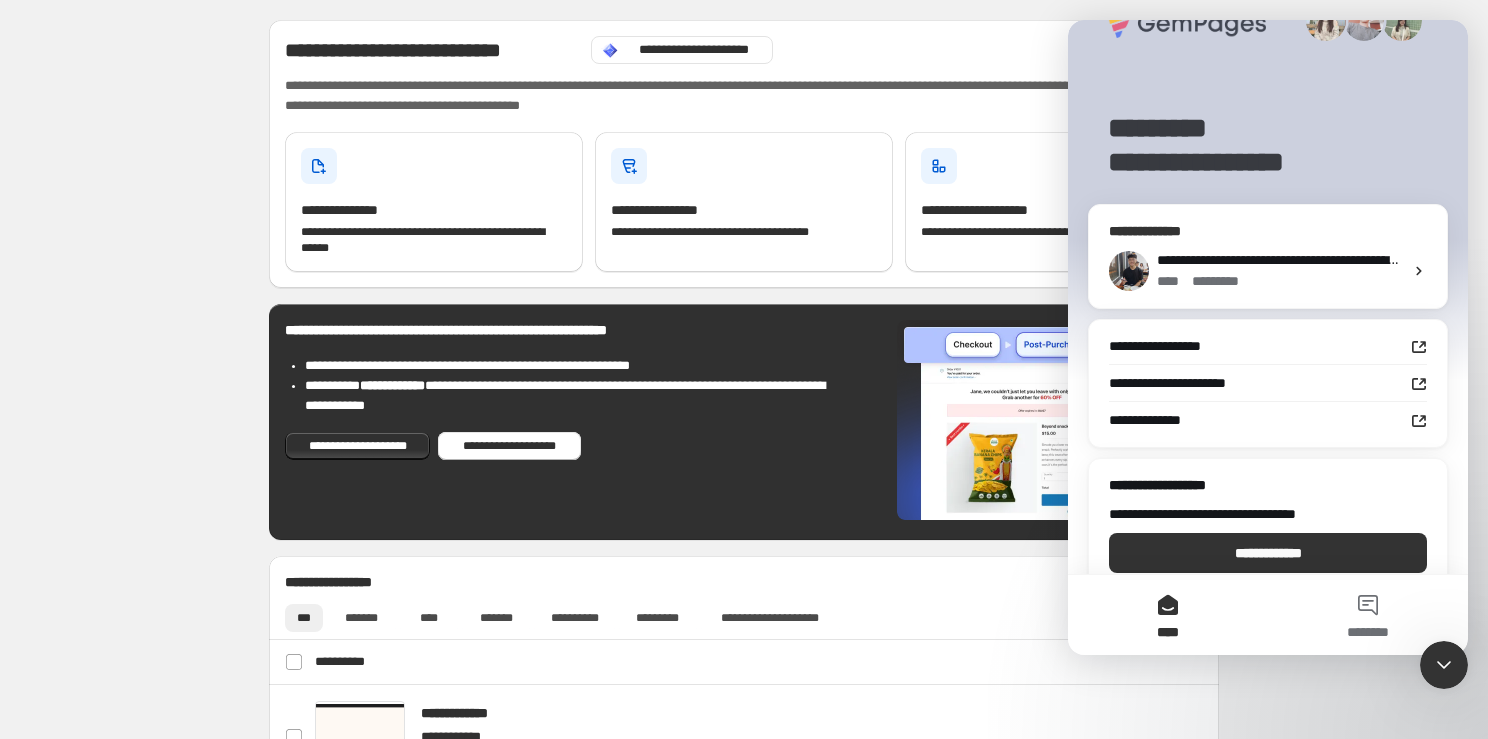 scroll, scrollTop: 75, scrollLeft: 0, axis: vertical 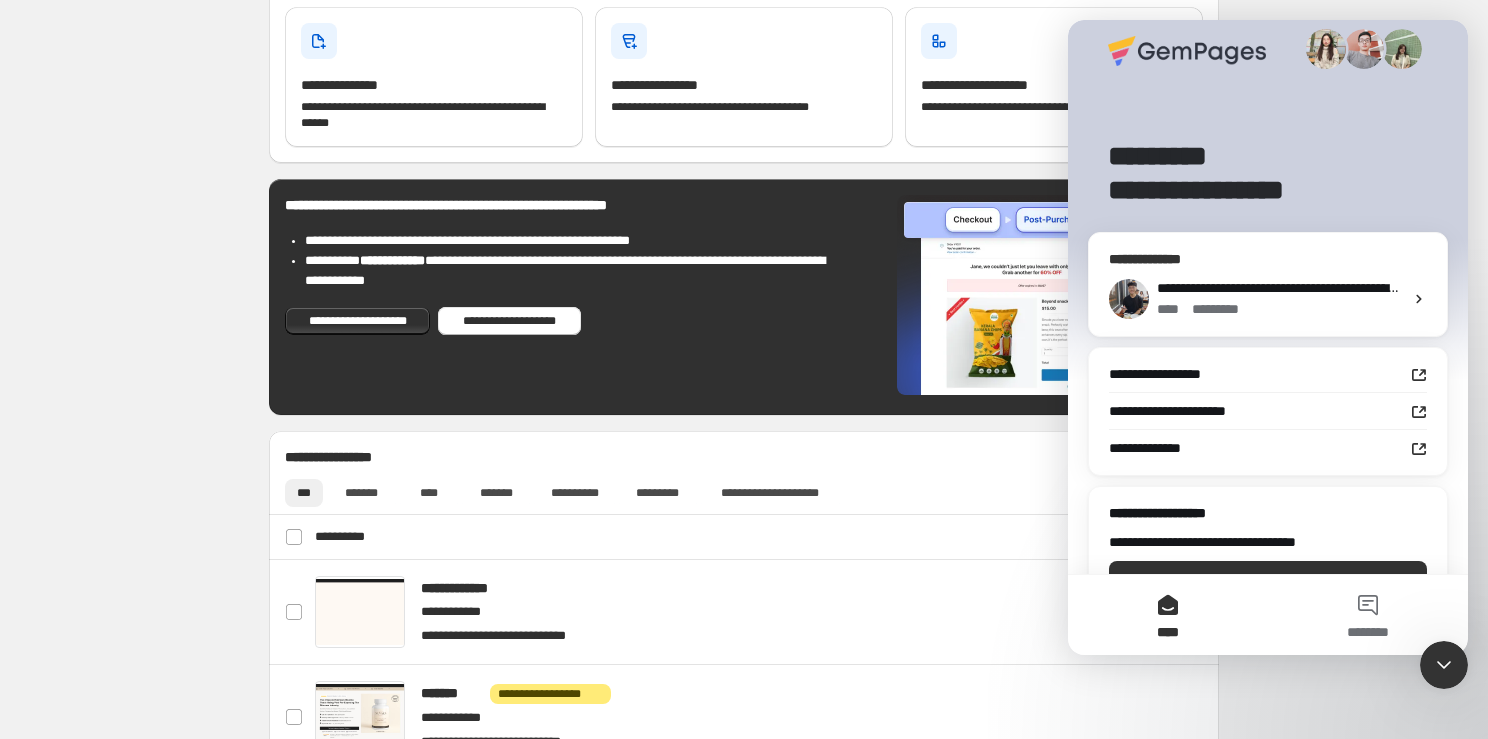 click on "* *******" at bounding box center (1225, 309) 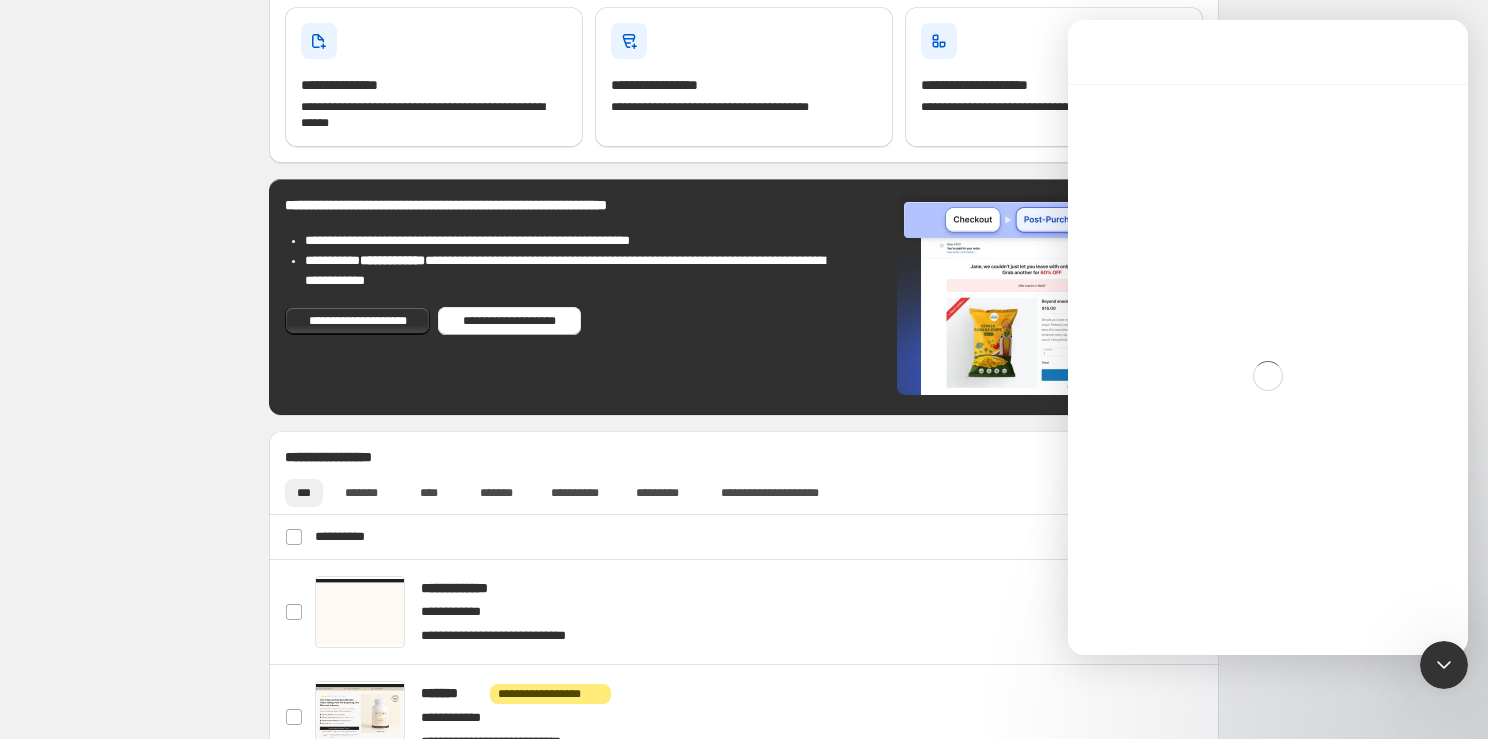 scroll, scrollTop: 0, scrollLeft: 0, axis: both 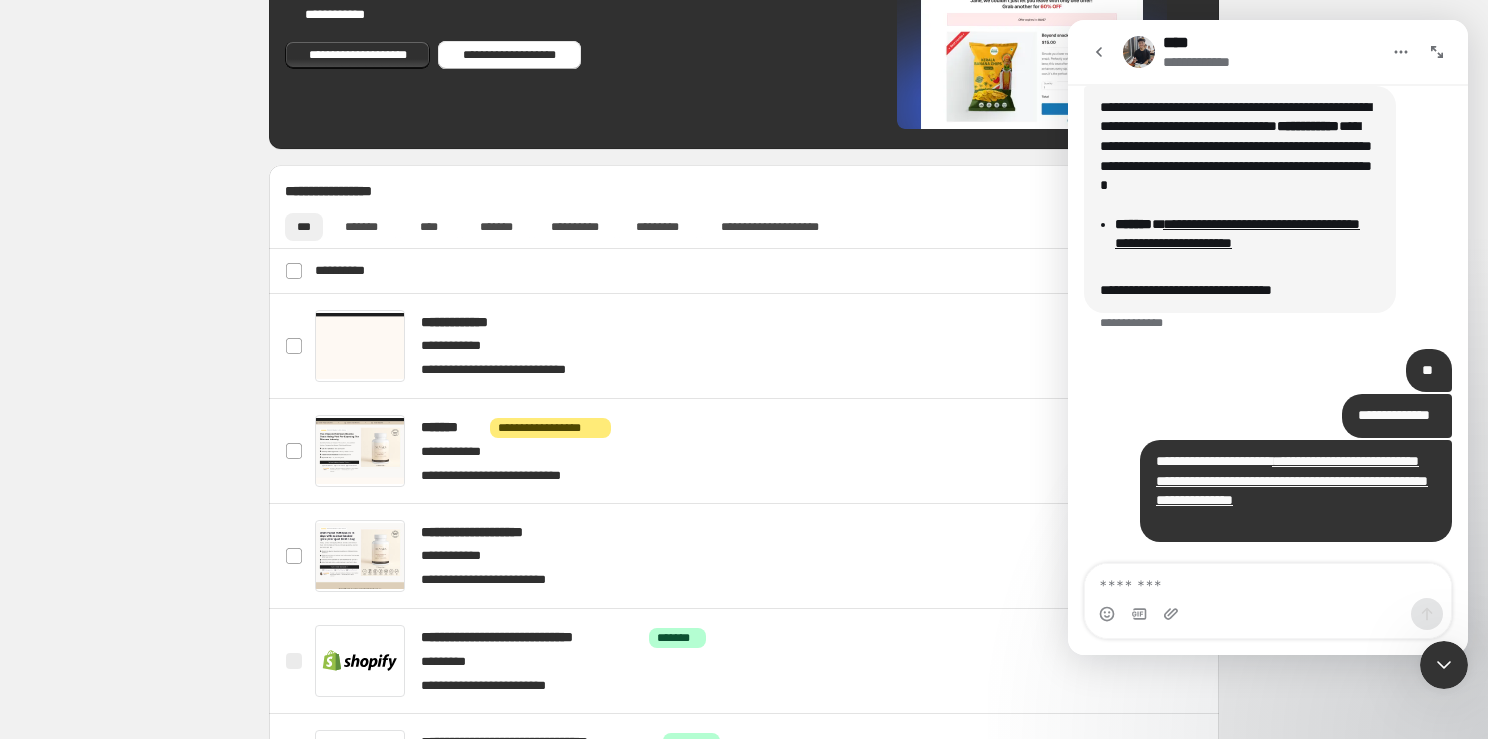 click at bounding box center (1401, 52) 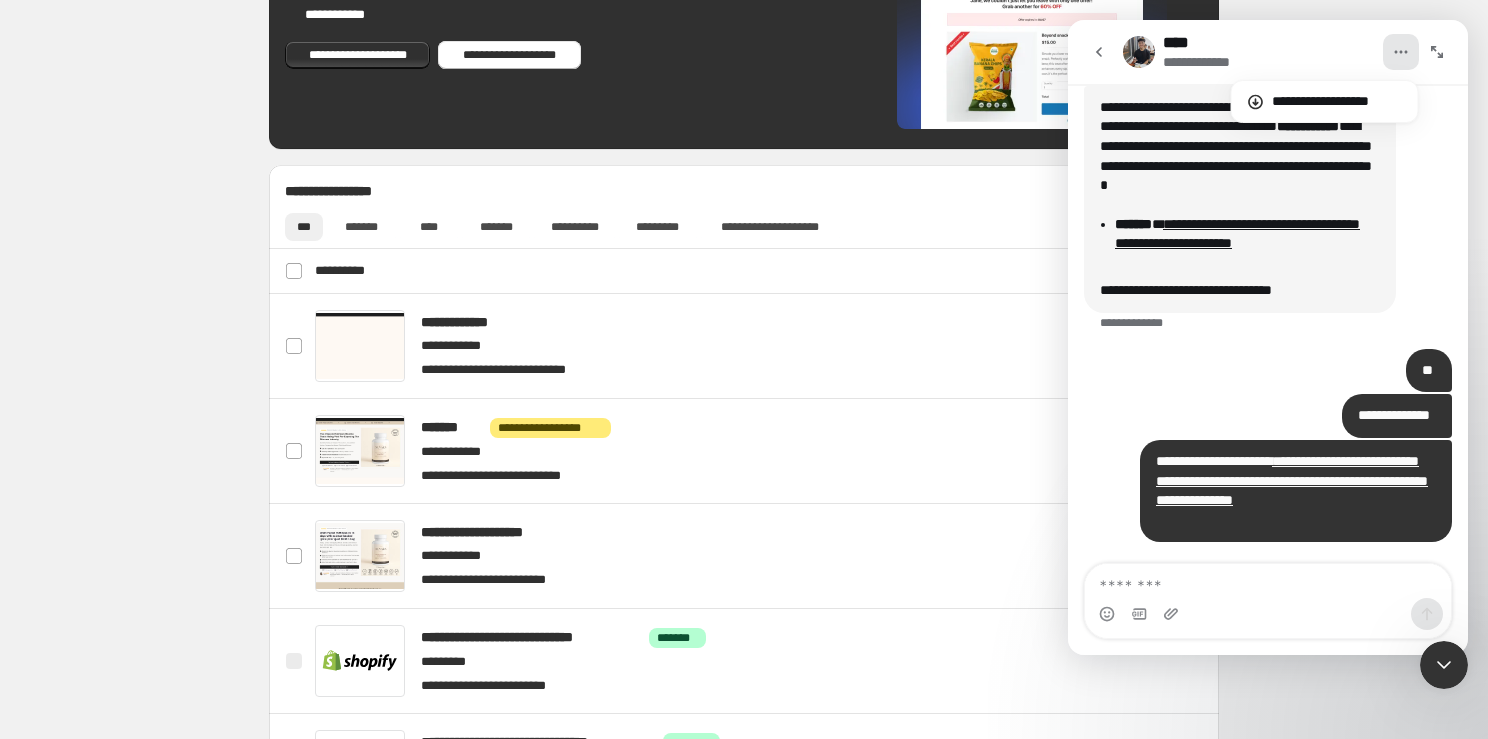 click 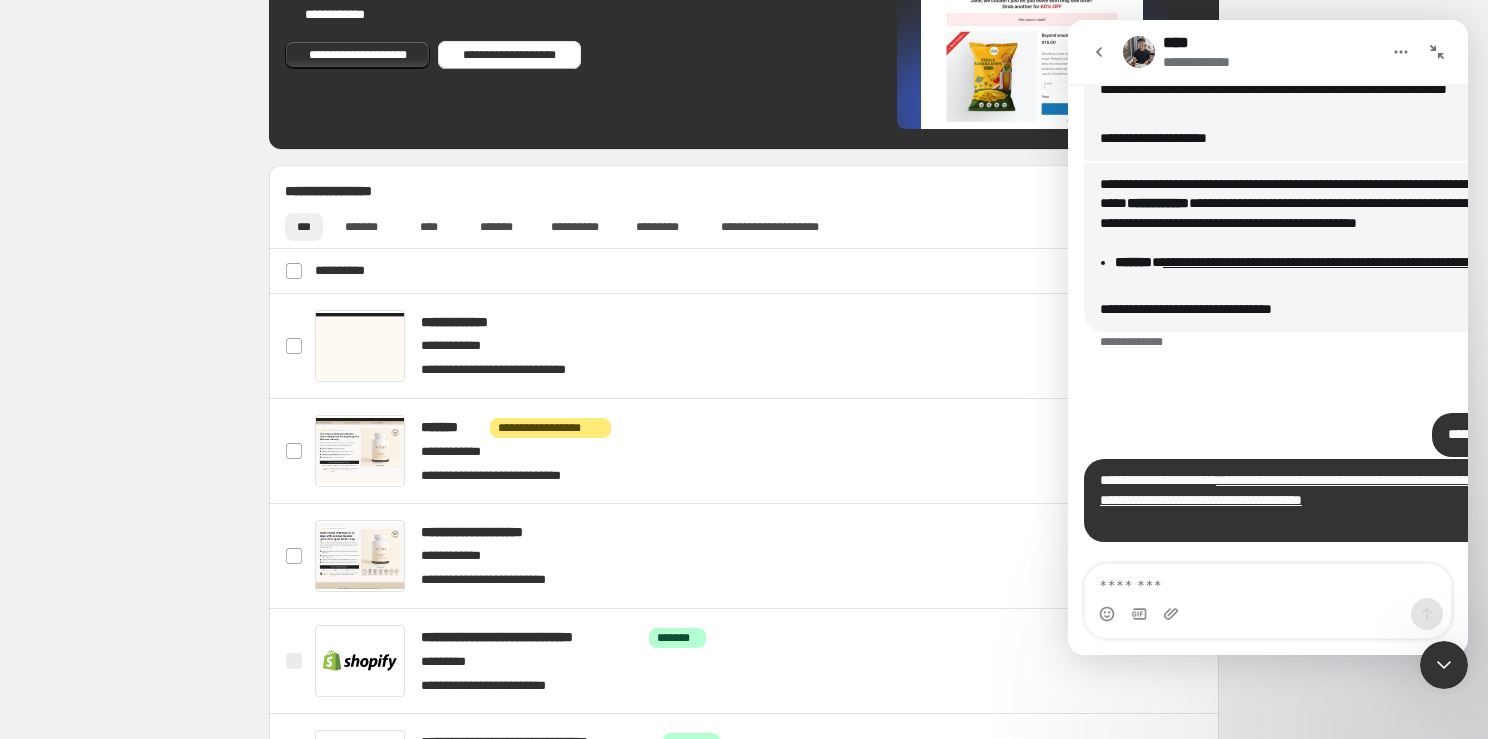 scroll, scrollTop: 4693, scrollLeft: 0, axis: vertical 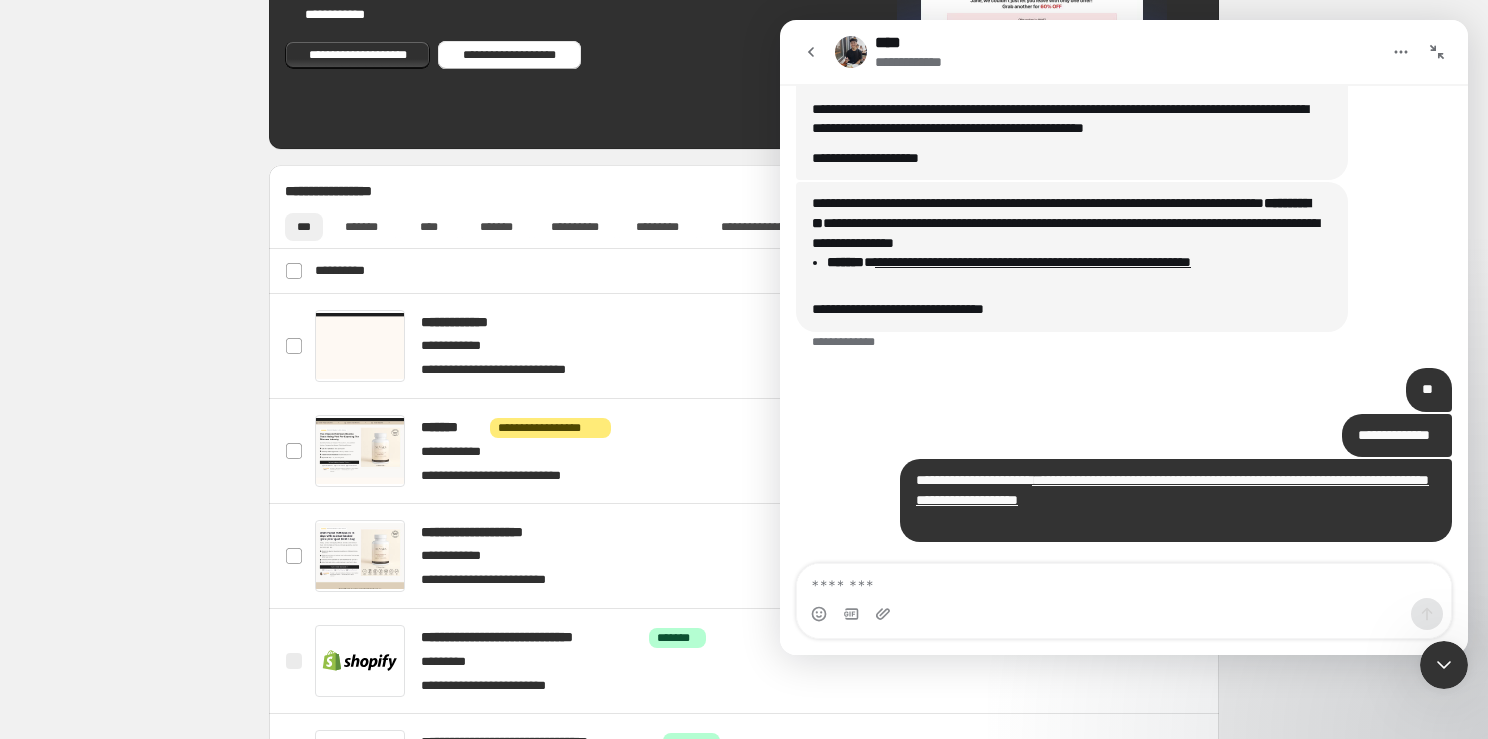 click 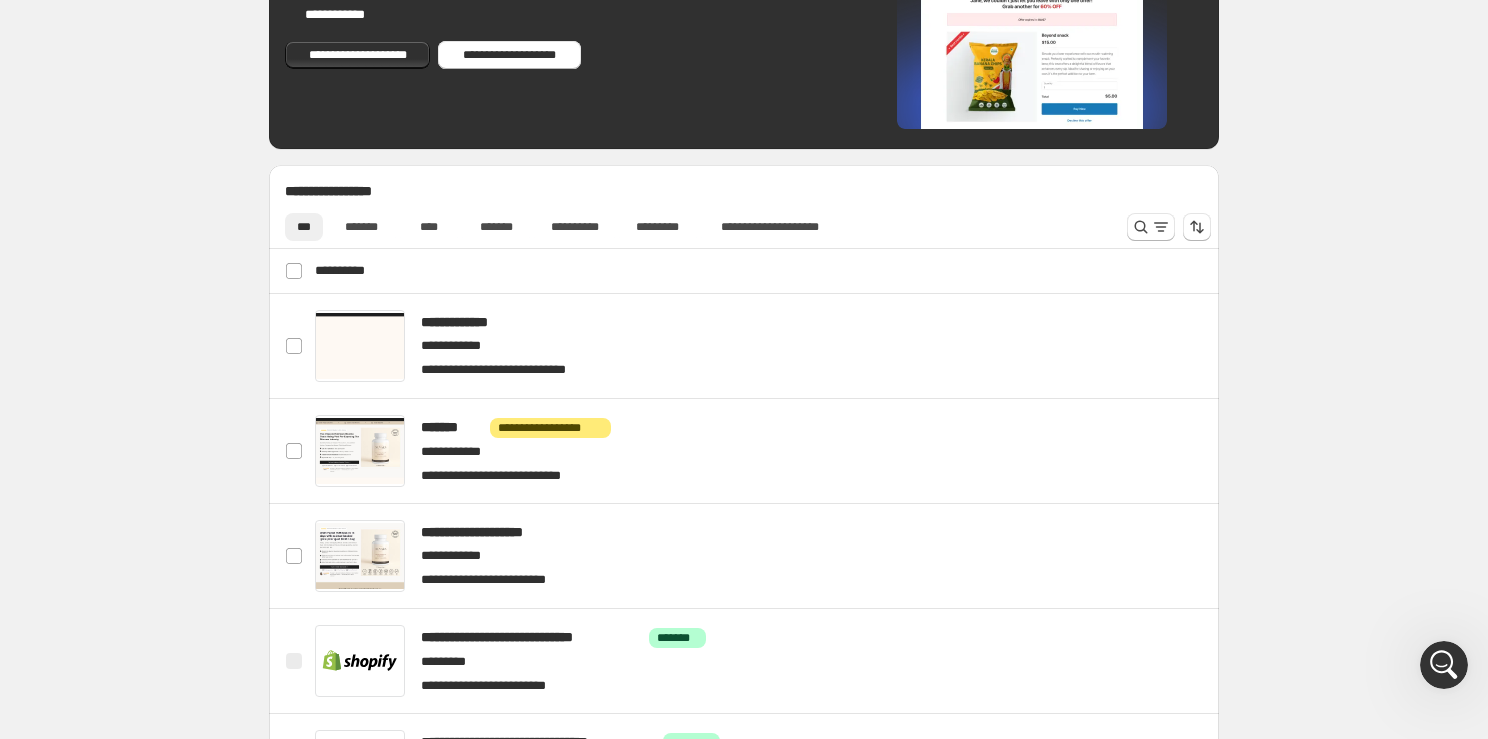 click 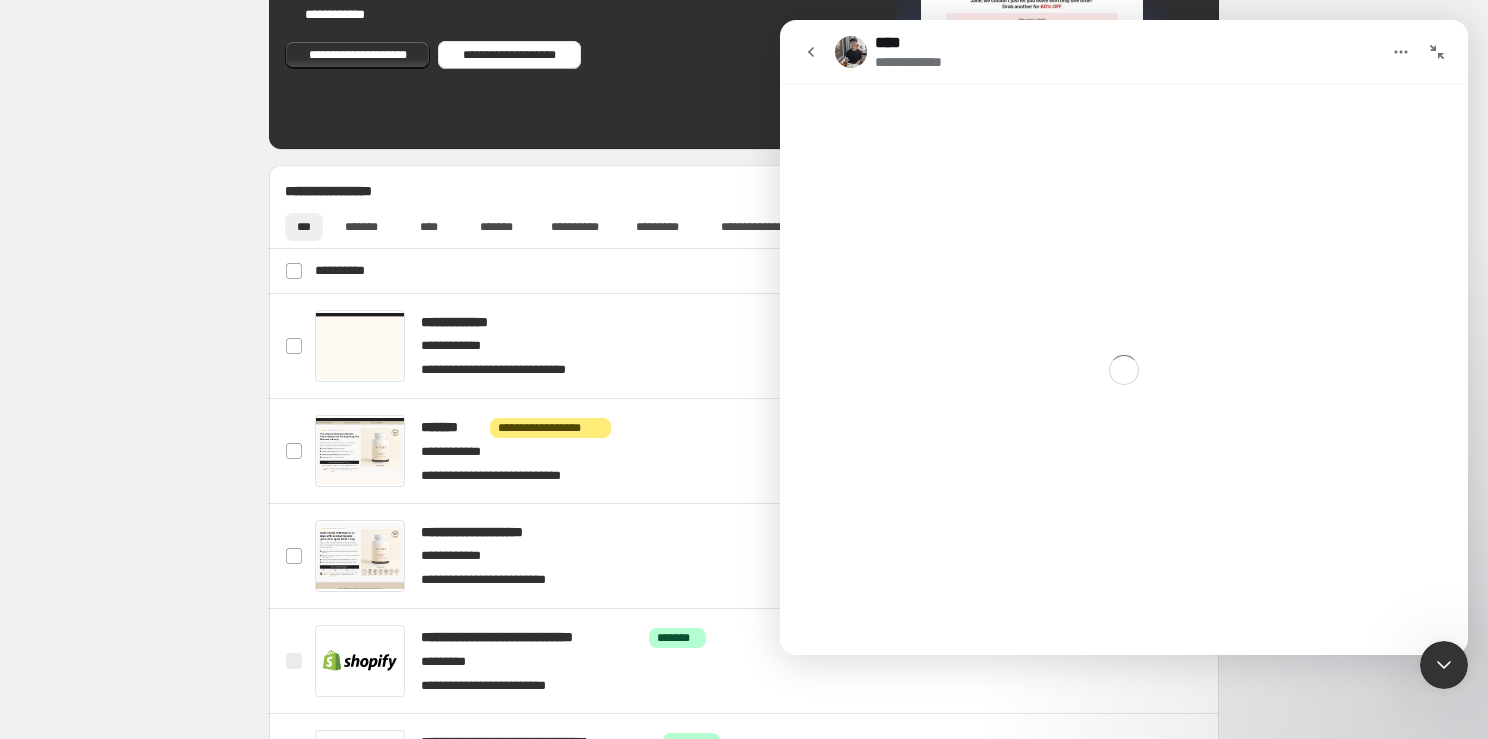 click 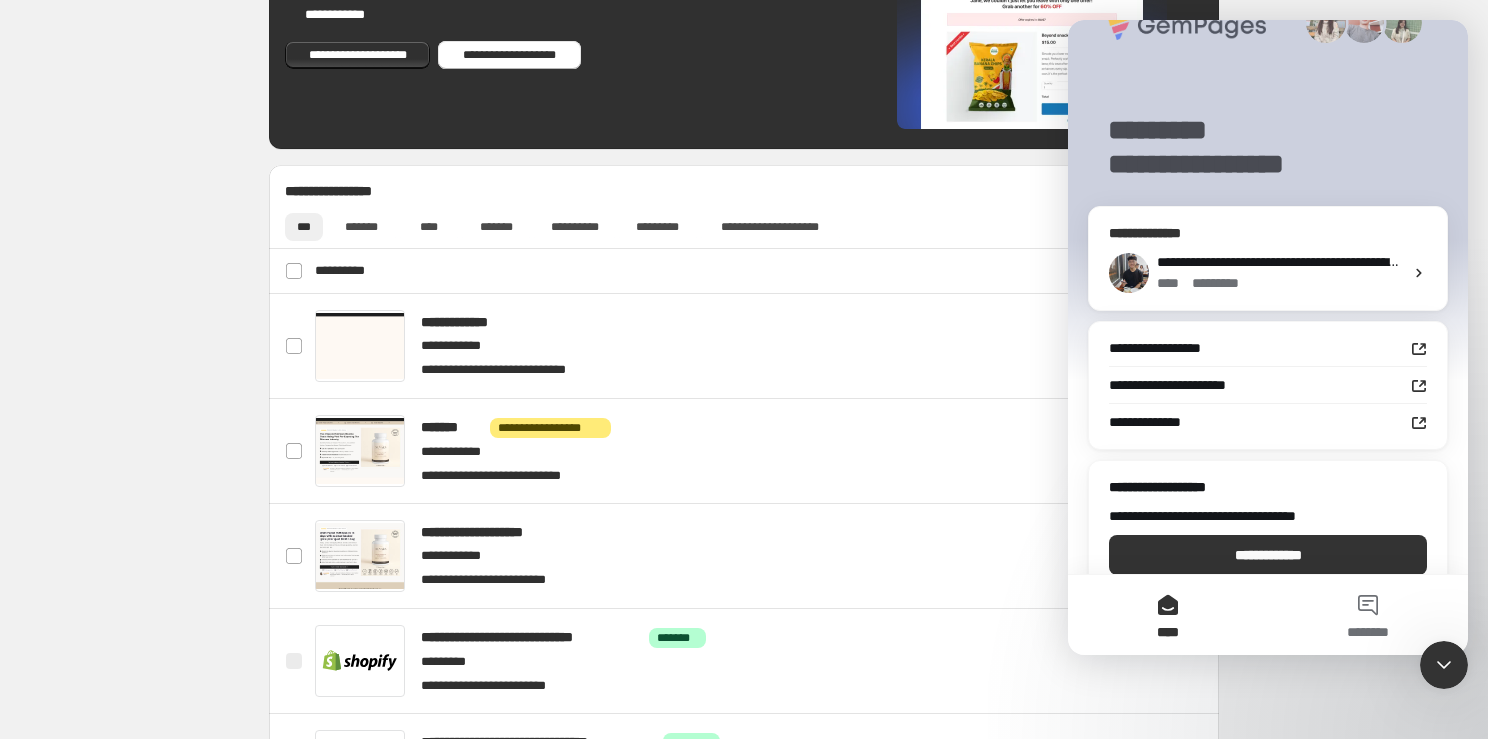 scroll, scrollTop: 75, scrollLeft: 0, axis: vertical 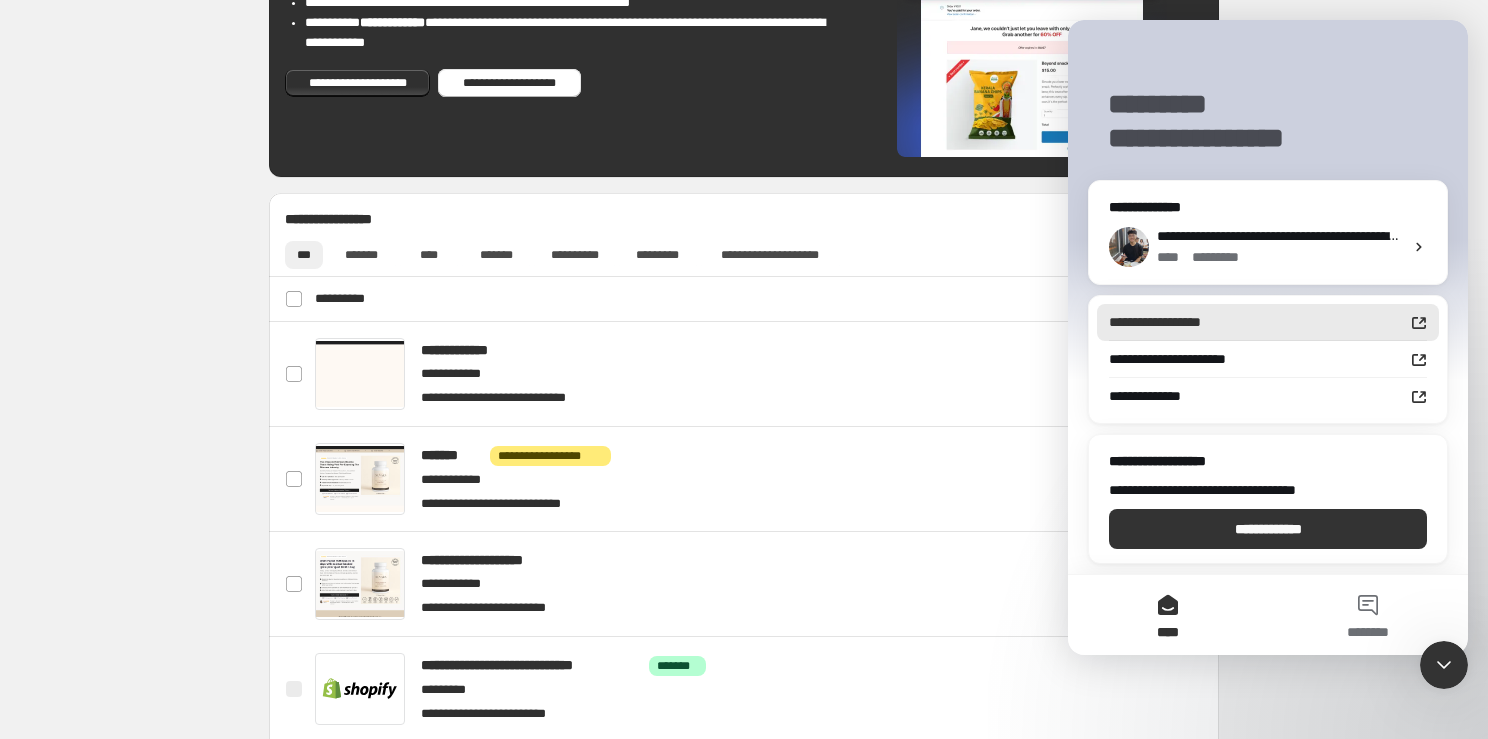 click on "**********" at bounding box center [1256, 322] 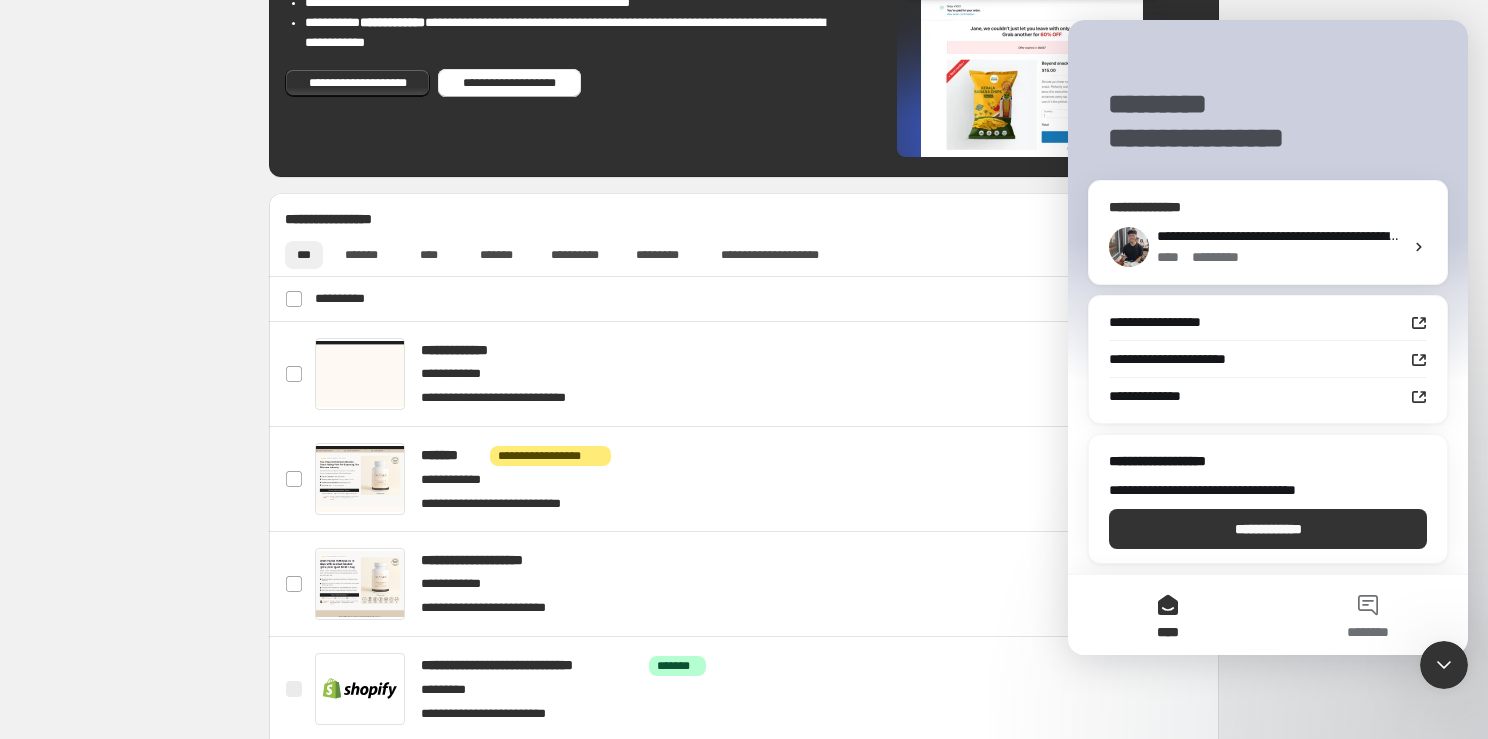 click on "* *******" at bounding box center (1225, 257) 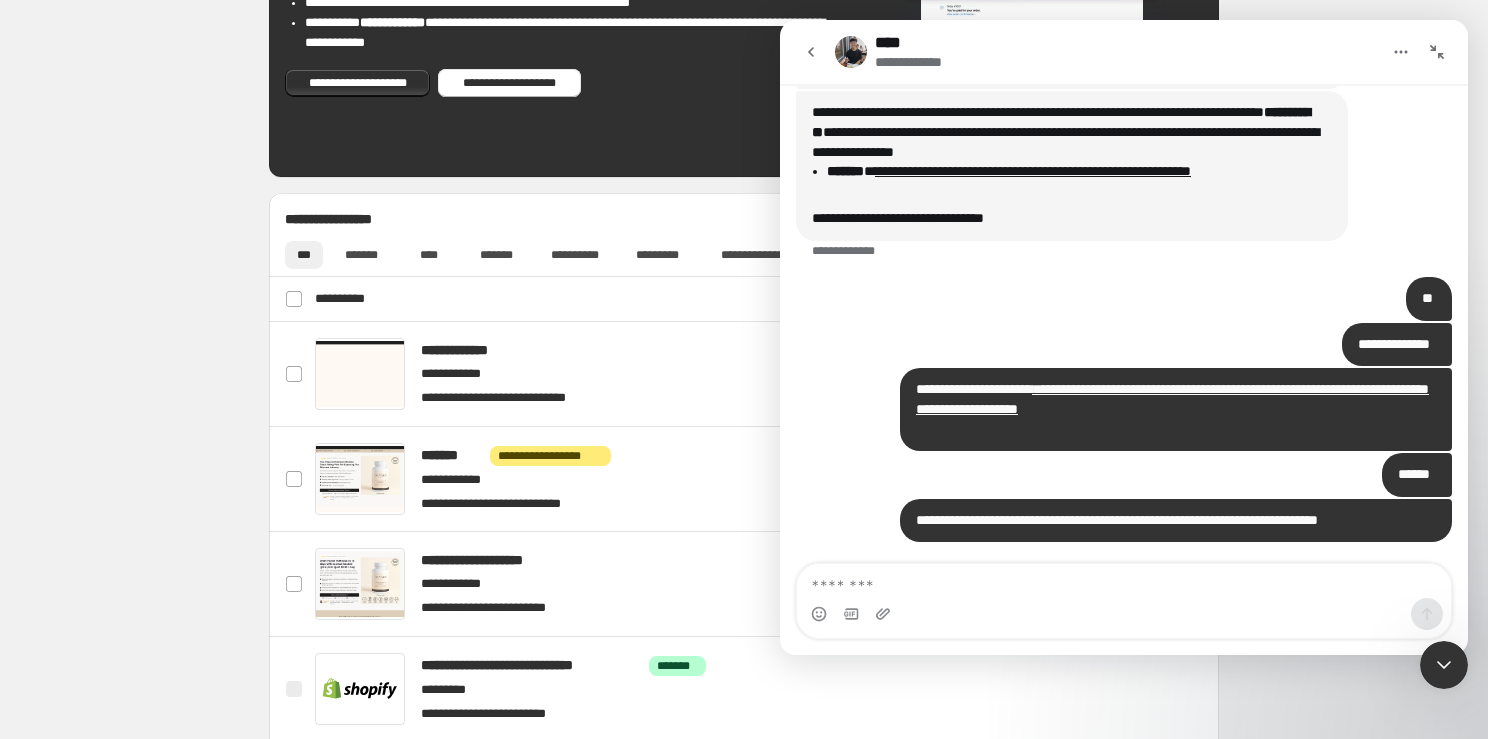 scroll, scrollTop: 4784, scrollLeft: 0, axis: vertical 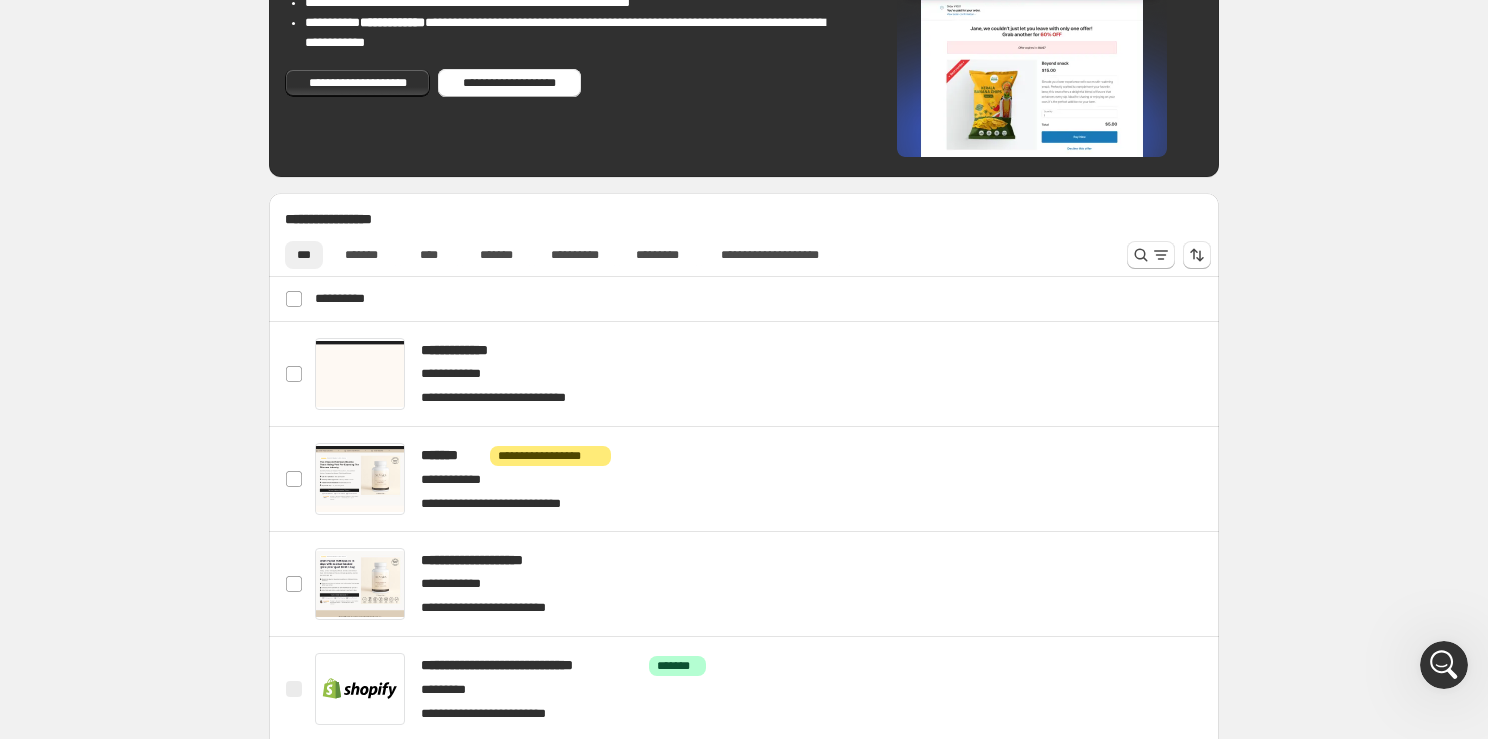 click at bounding box center (1444, 665) 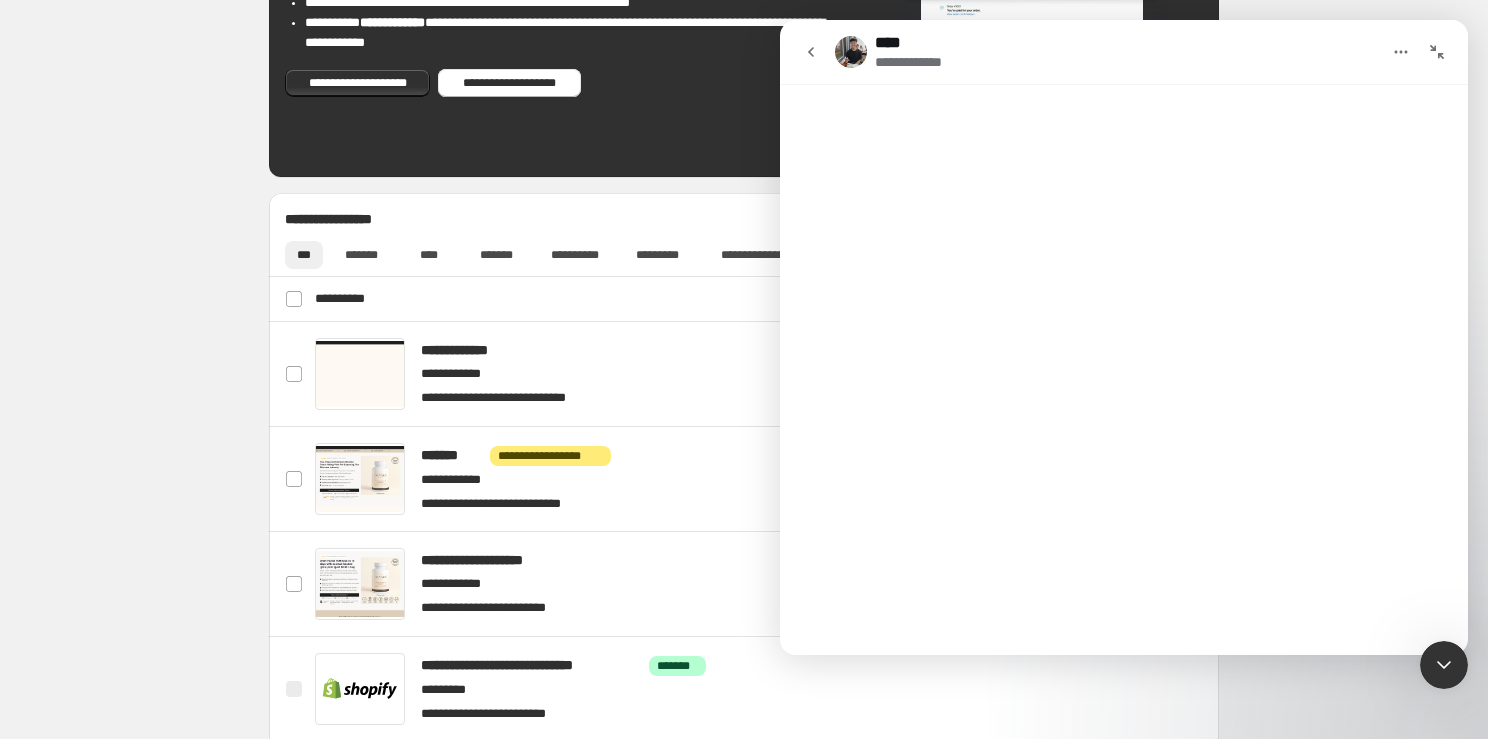 click on "**********" at bounding box center [1124, 52] 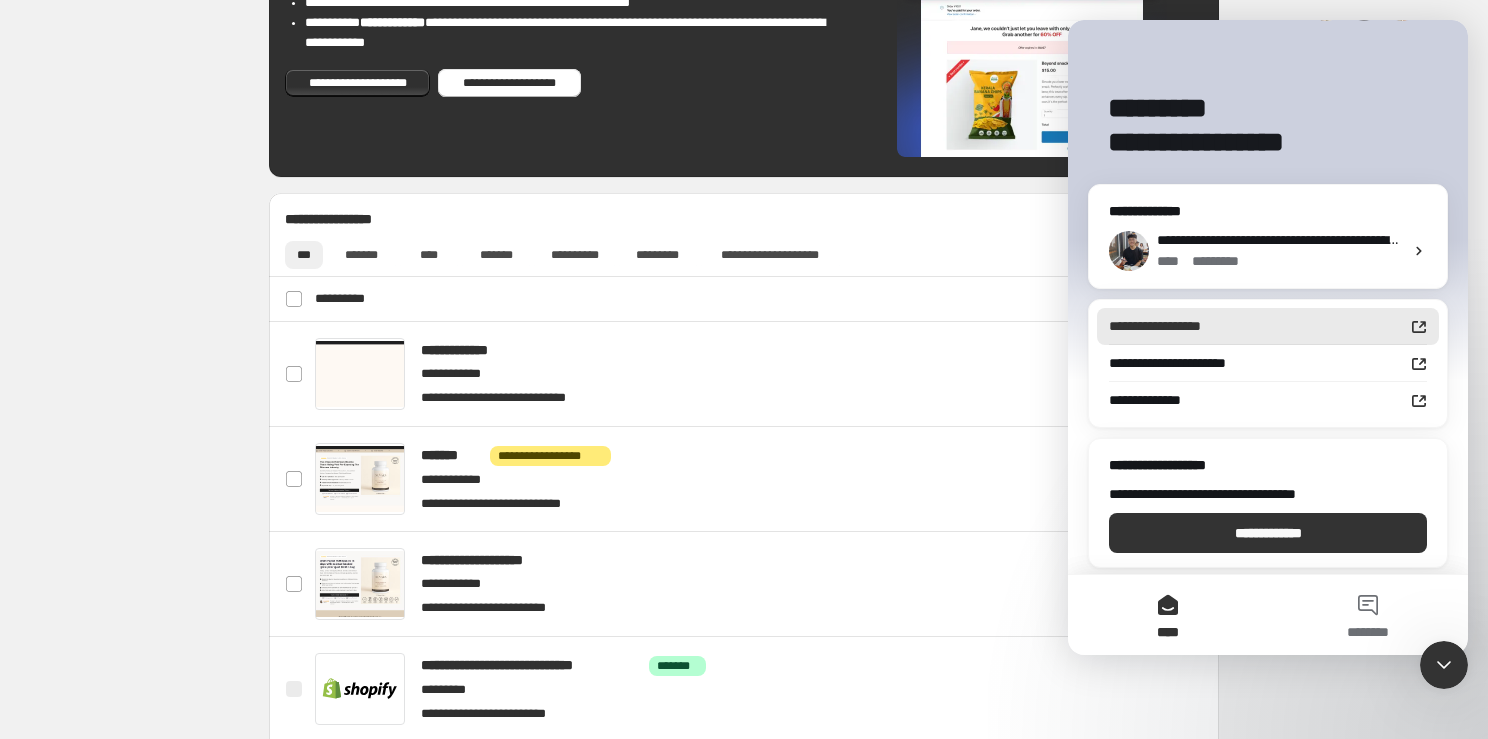 scroll, scrollTop: 75, scrollLeft: 0, axis: vertical 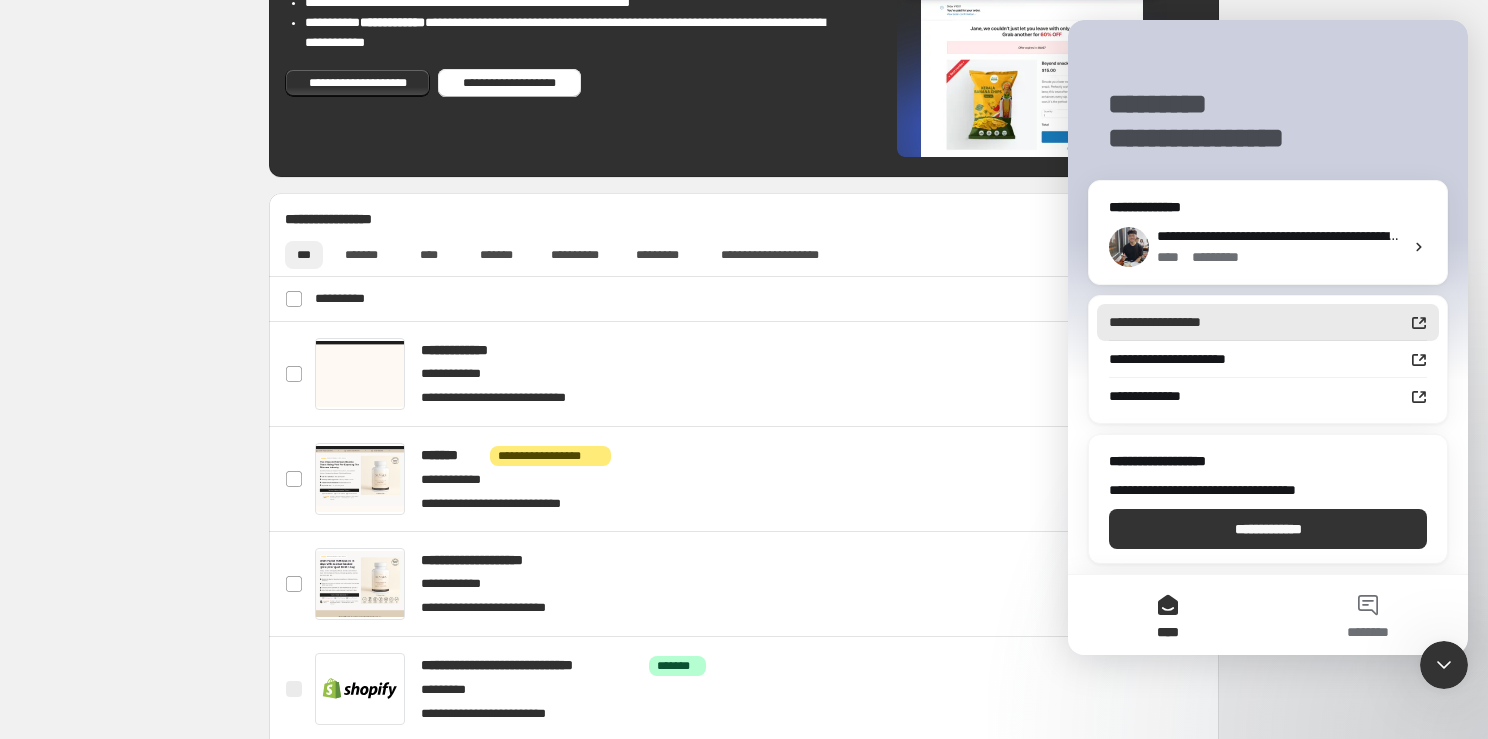 click on "**********" at bounding box center [1256, 322] 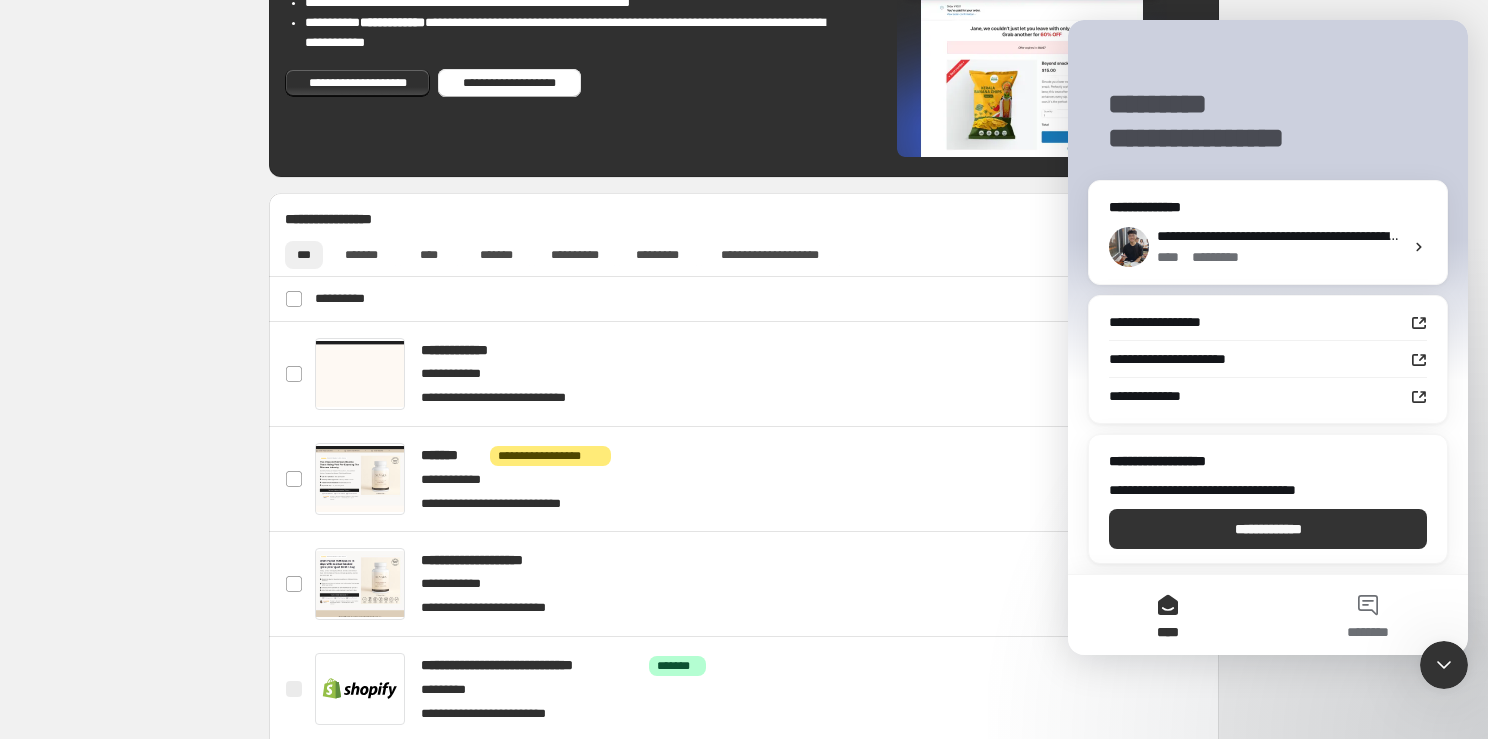 click on "**********" at bounding box center [1268, 125] 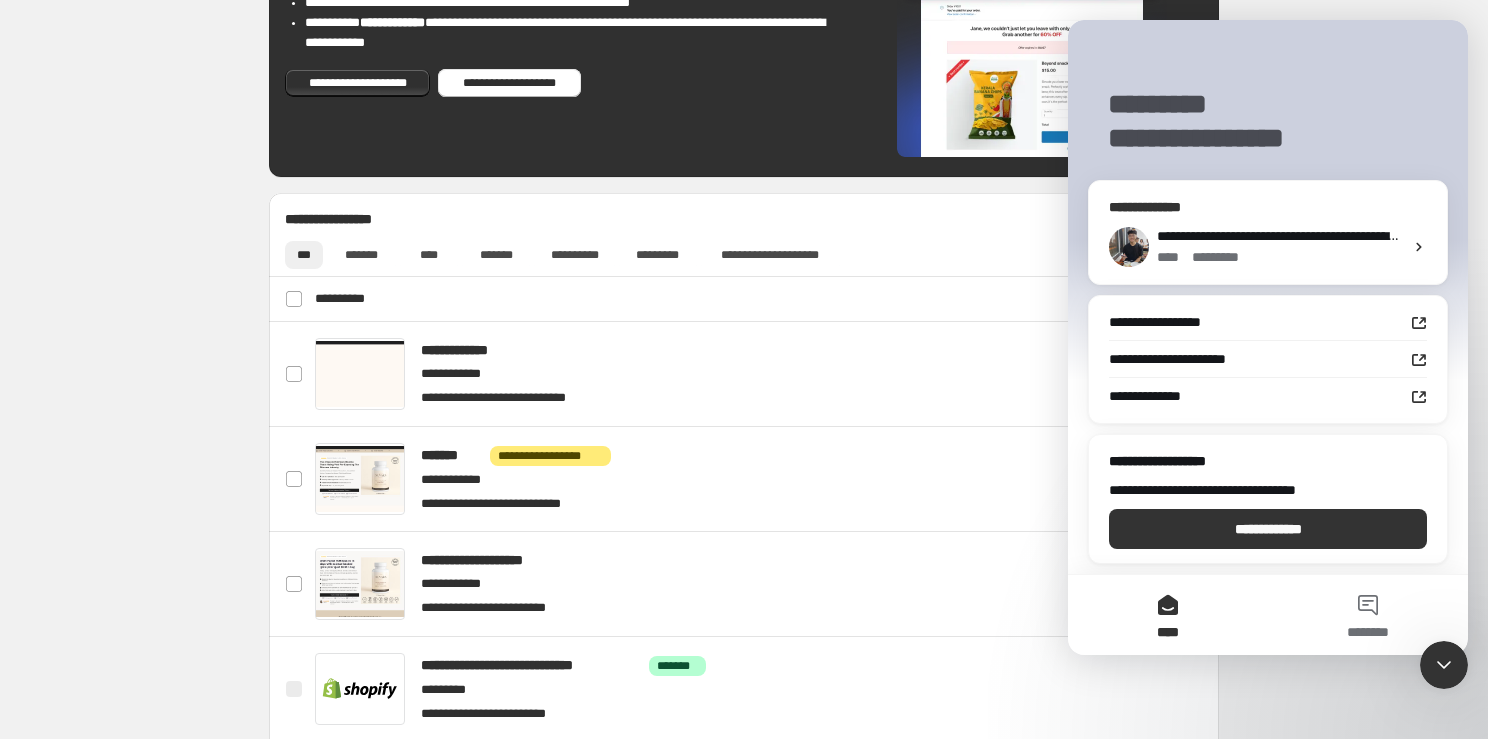 click on "**********" at bounding box center (1268, 207) 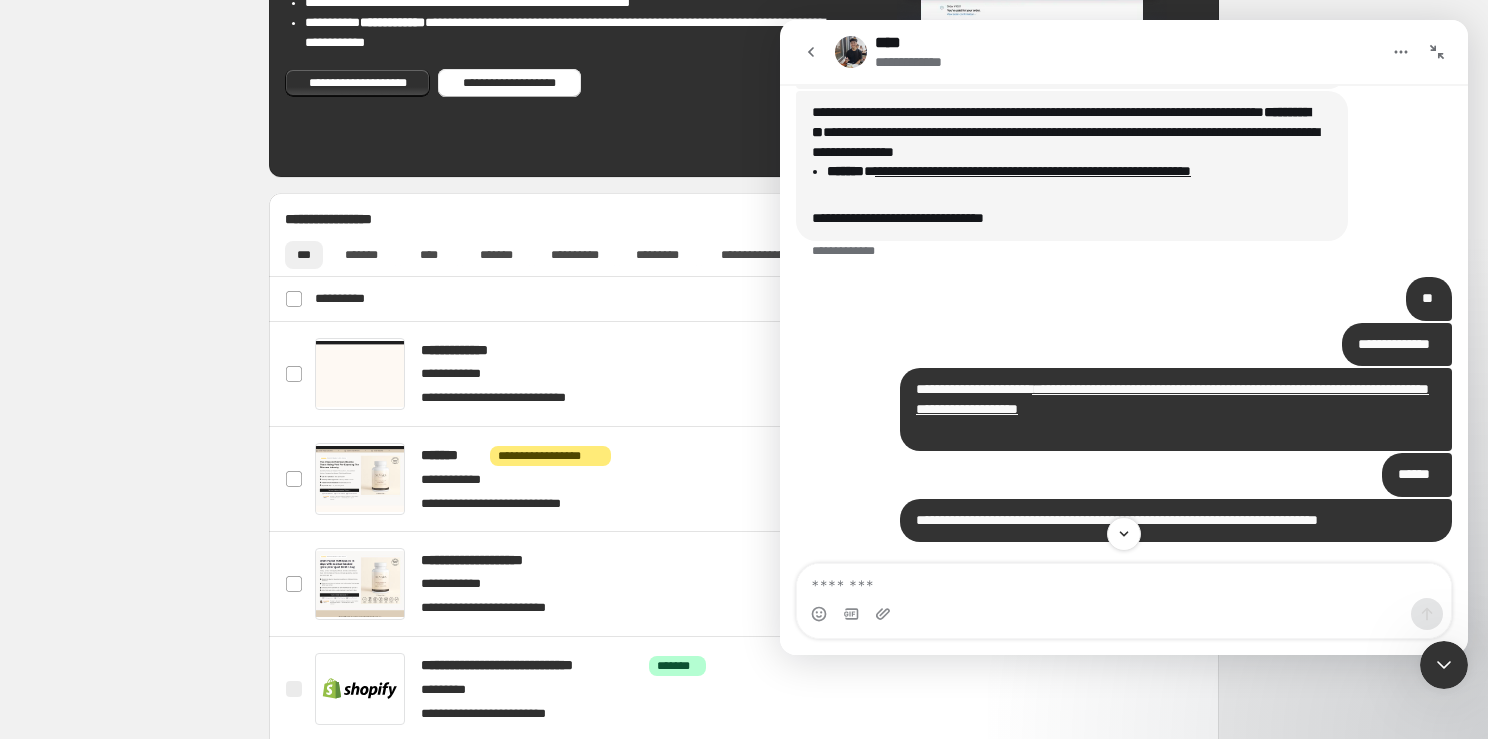 scroll, scrollTop: 4784, scrollLeft: 0, axis: vertical 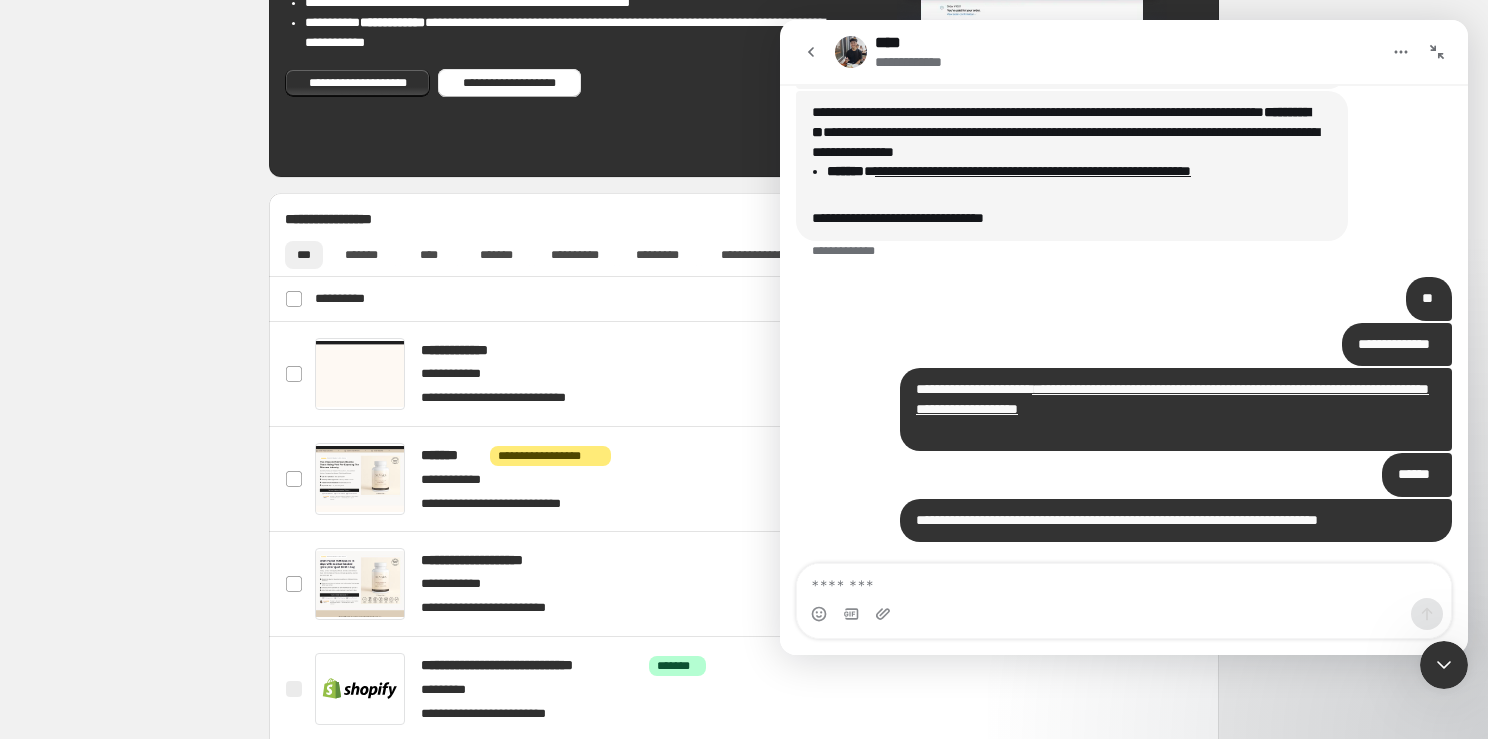click 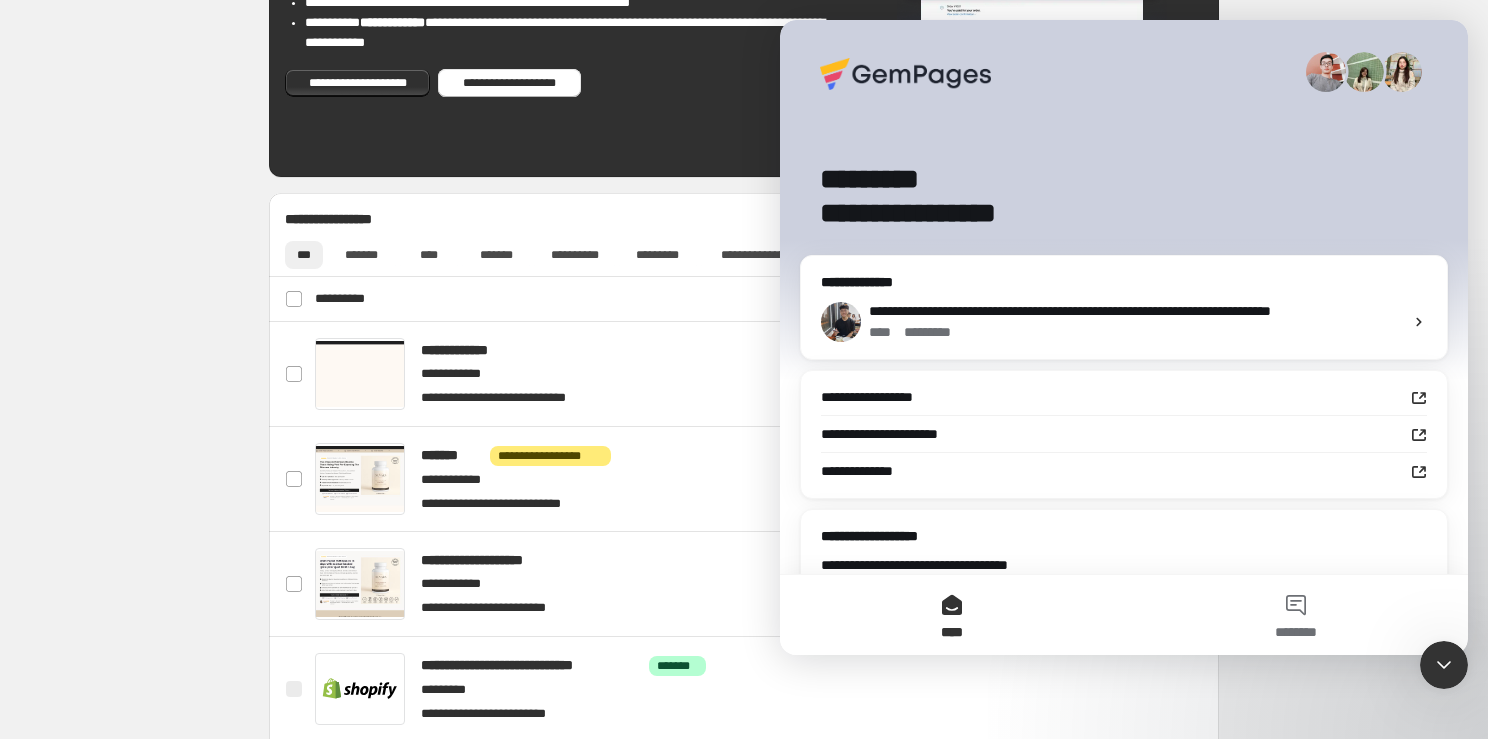 scroll, scrollTop: 0, scrollLeft: 0, axis: both 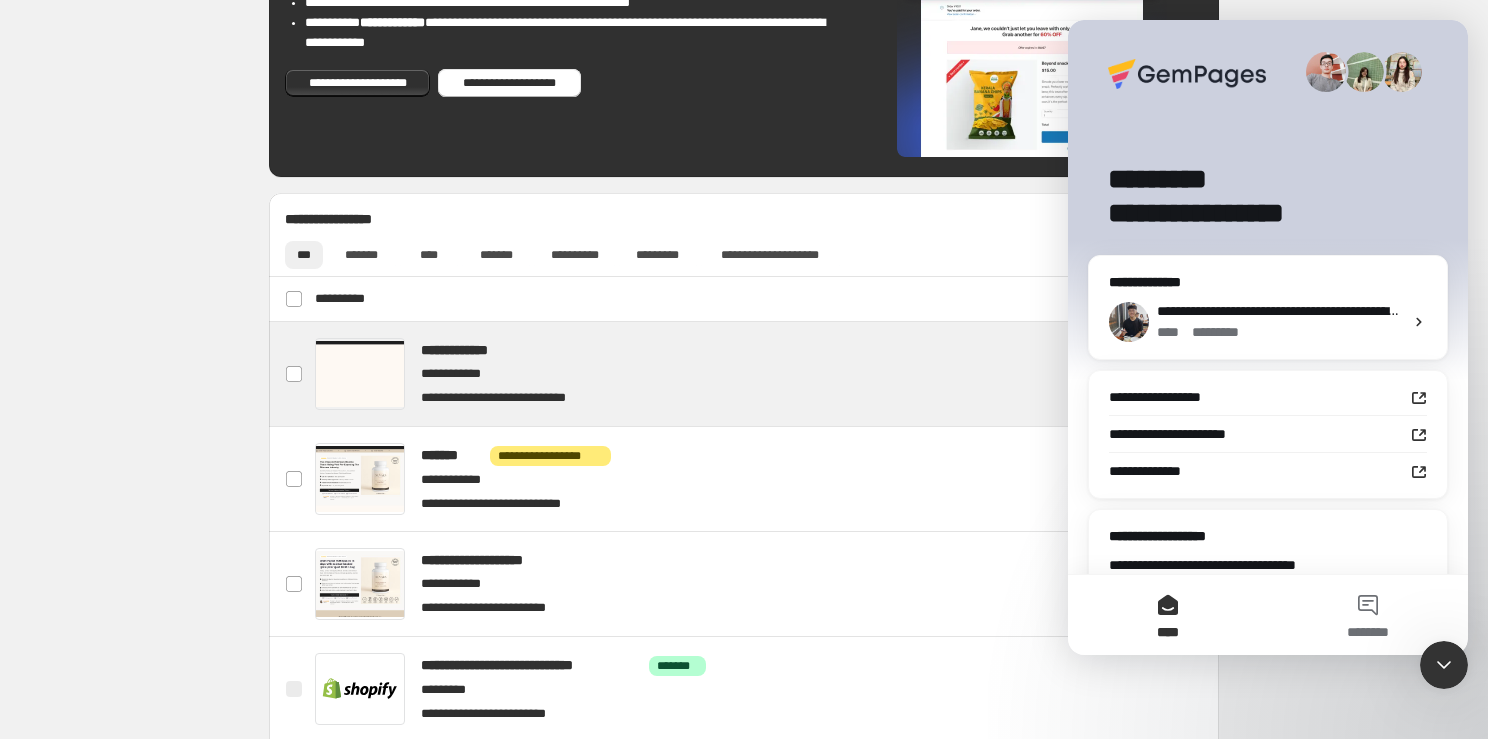 click at bounding box center (768, 374) 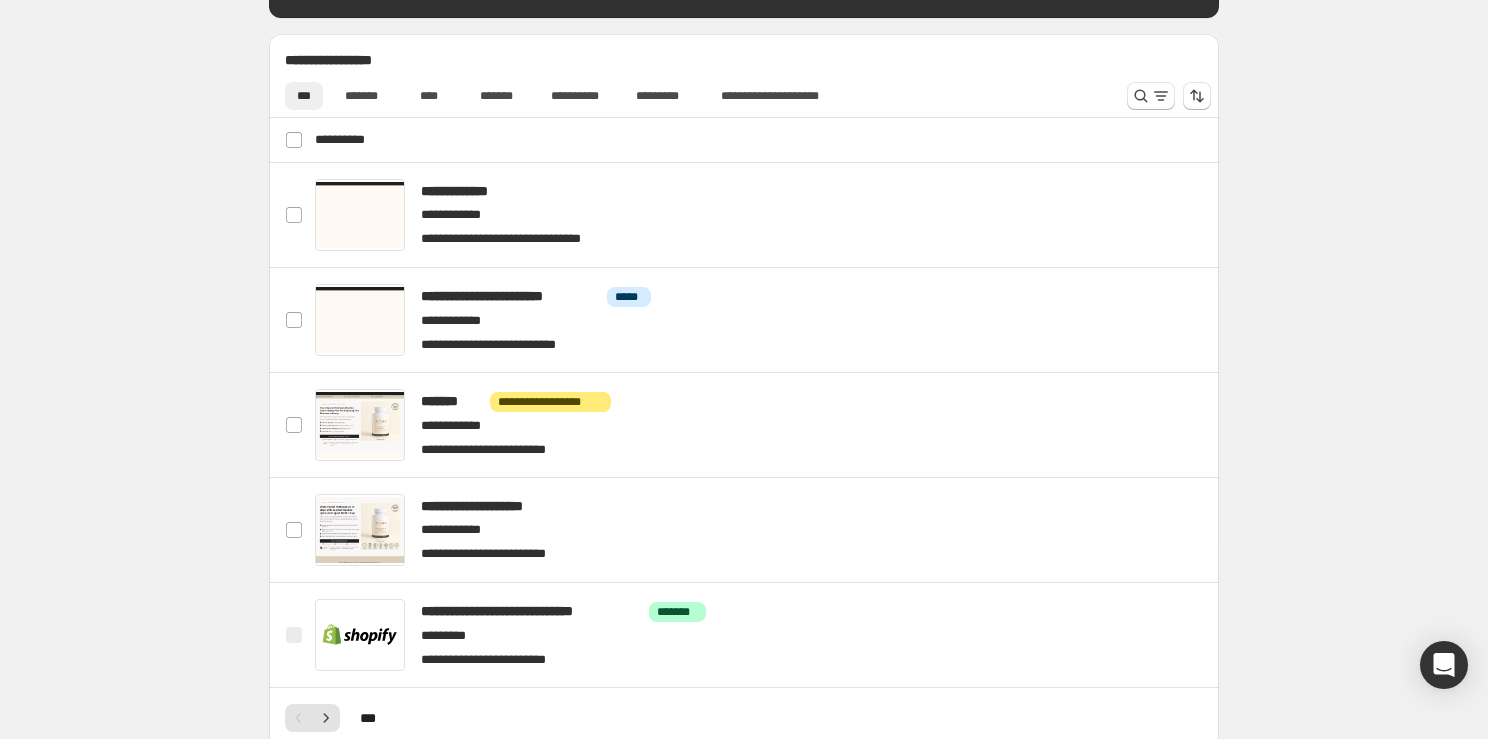 scroll, scrollTop: 535, scrollLeft: 0, axis: vertical 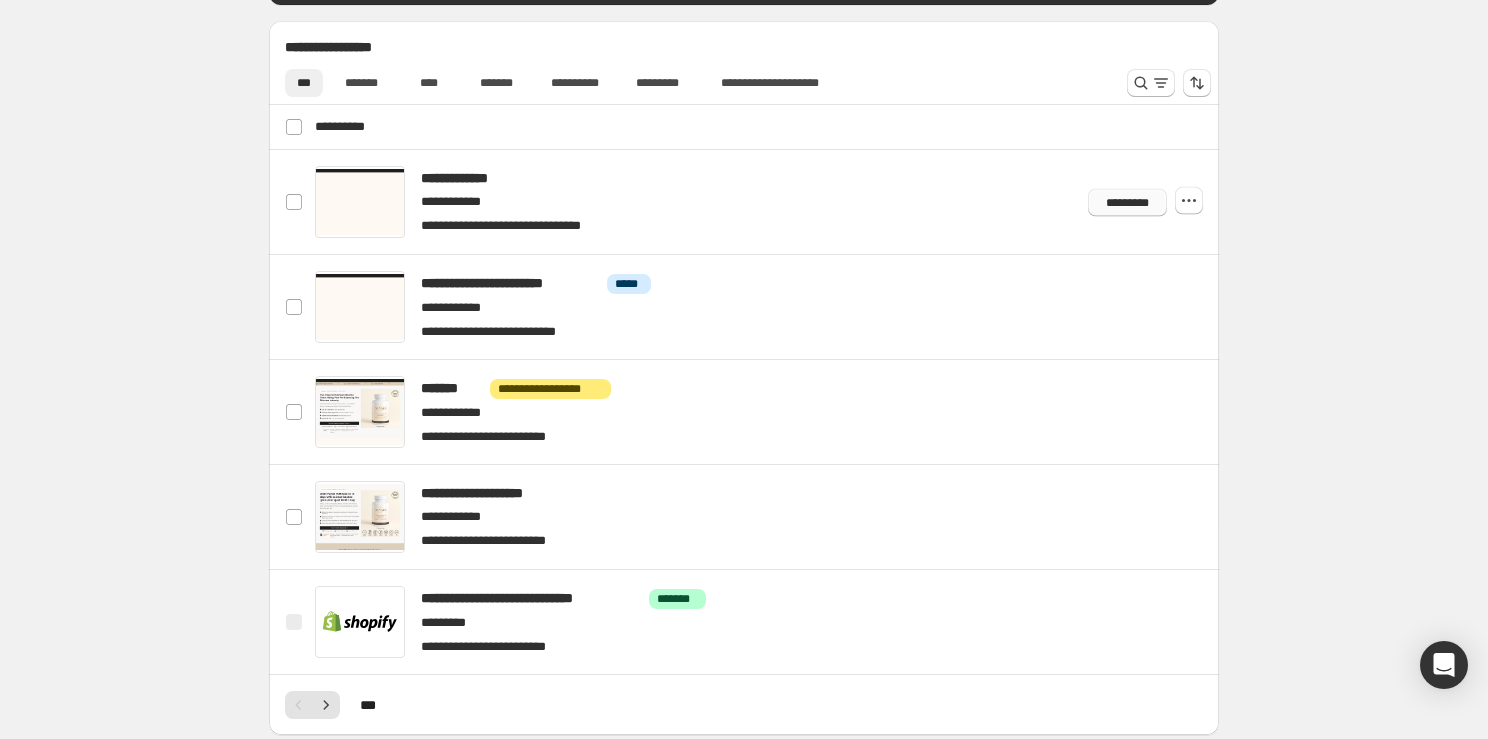 click on "*********" at bounding box center [1127, 202] 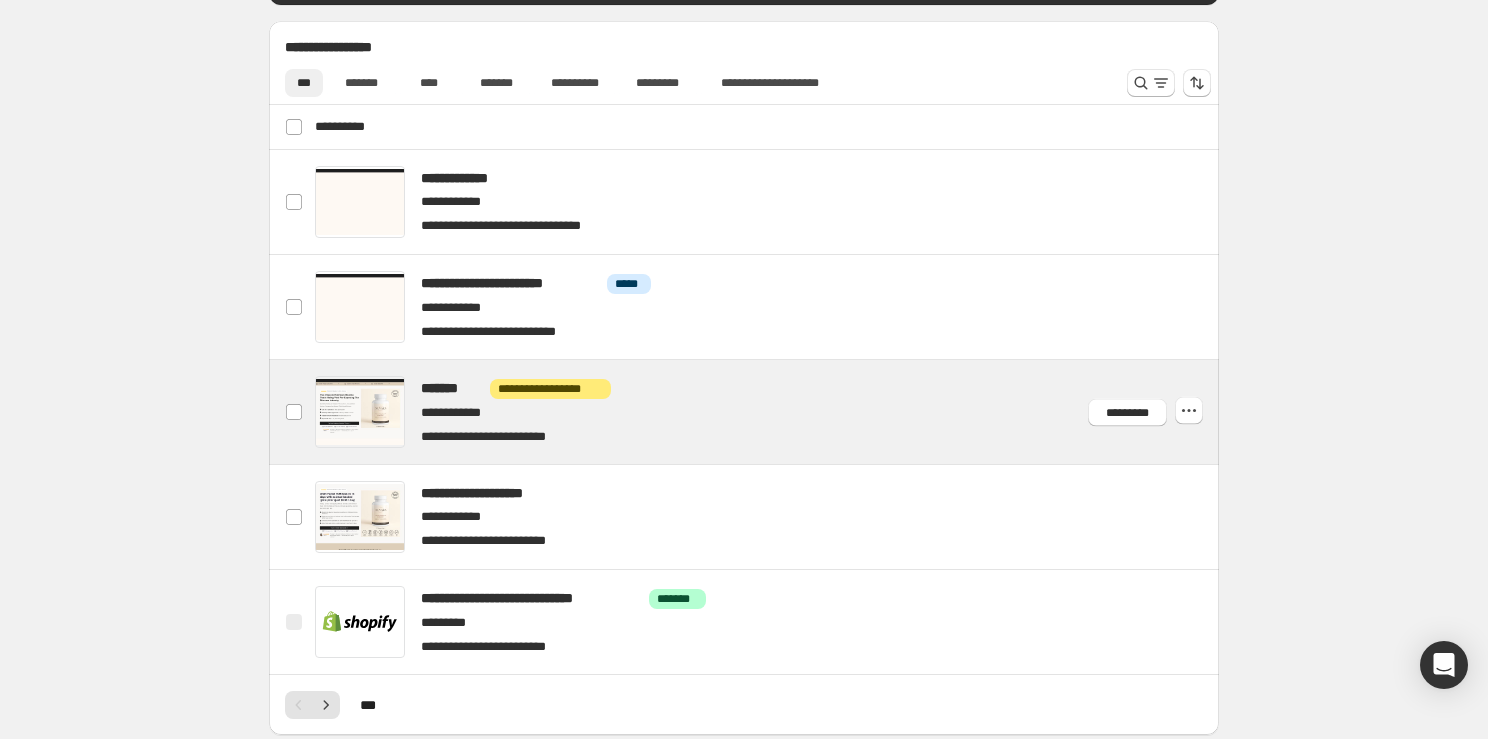 click at bounding box center [768, 412] 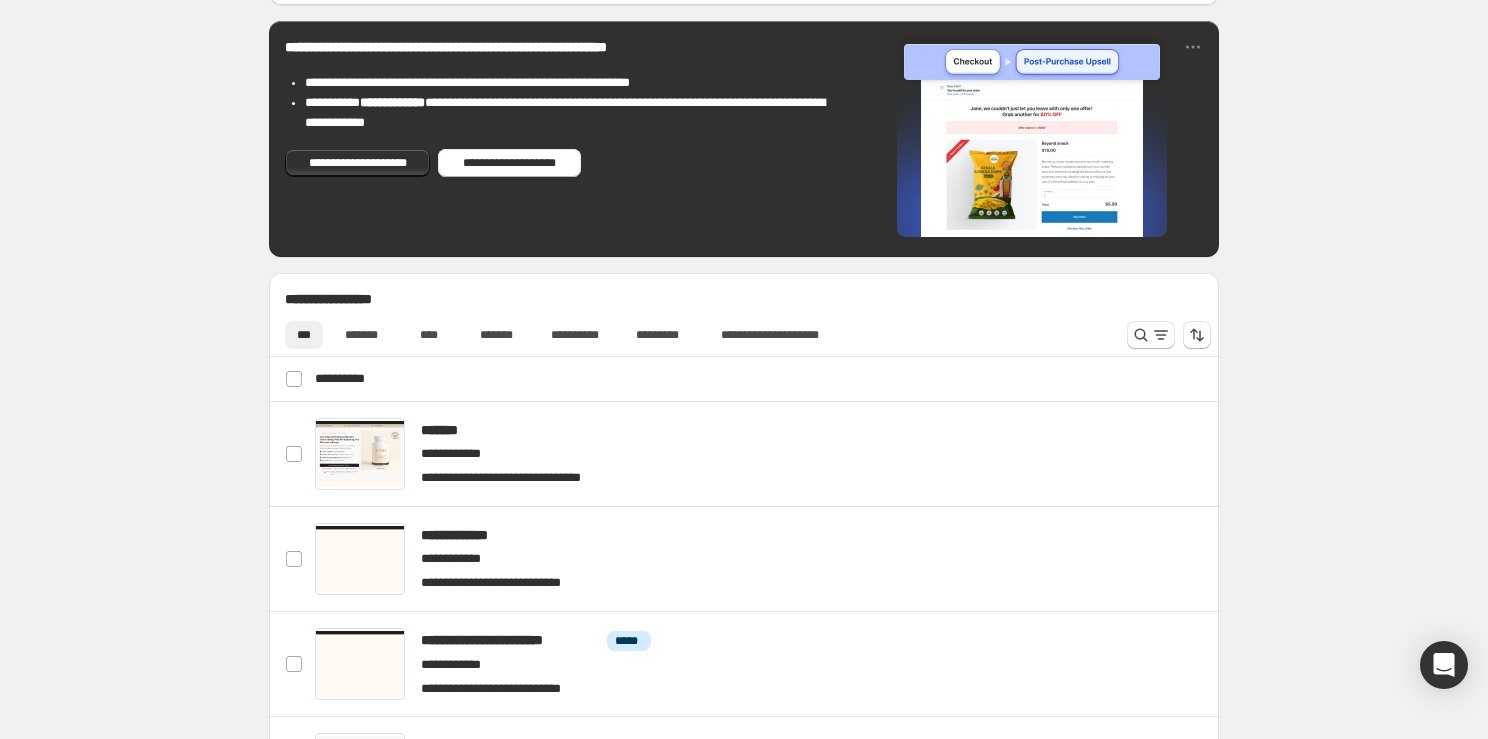 scroll, scrollTop: 308, scrollLeft: 0, axis: vertical 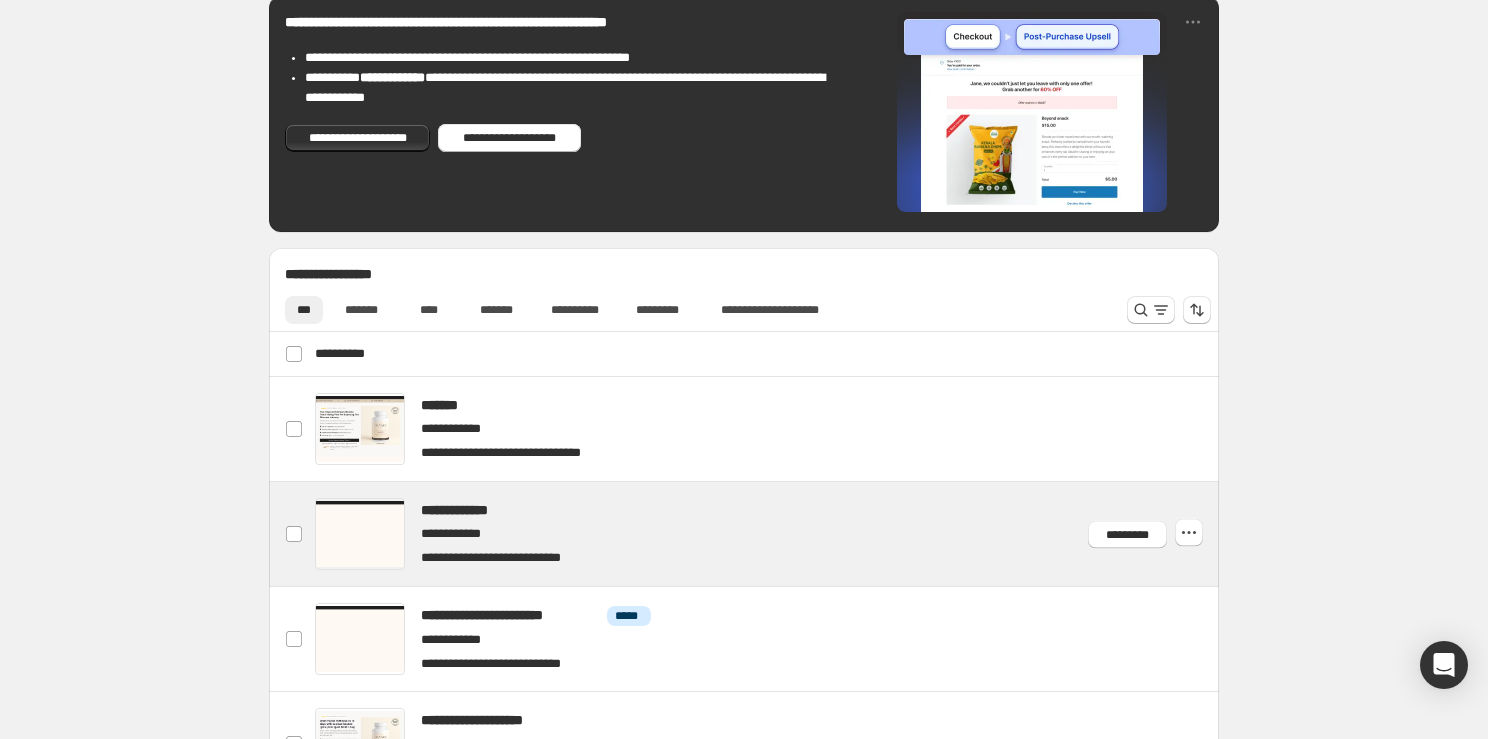 click at bounding box center [768, 534] 